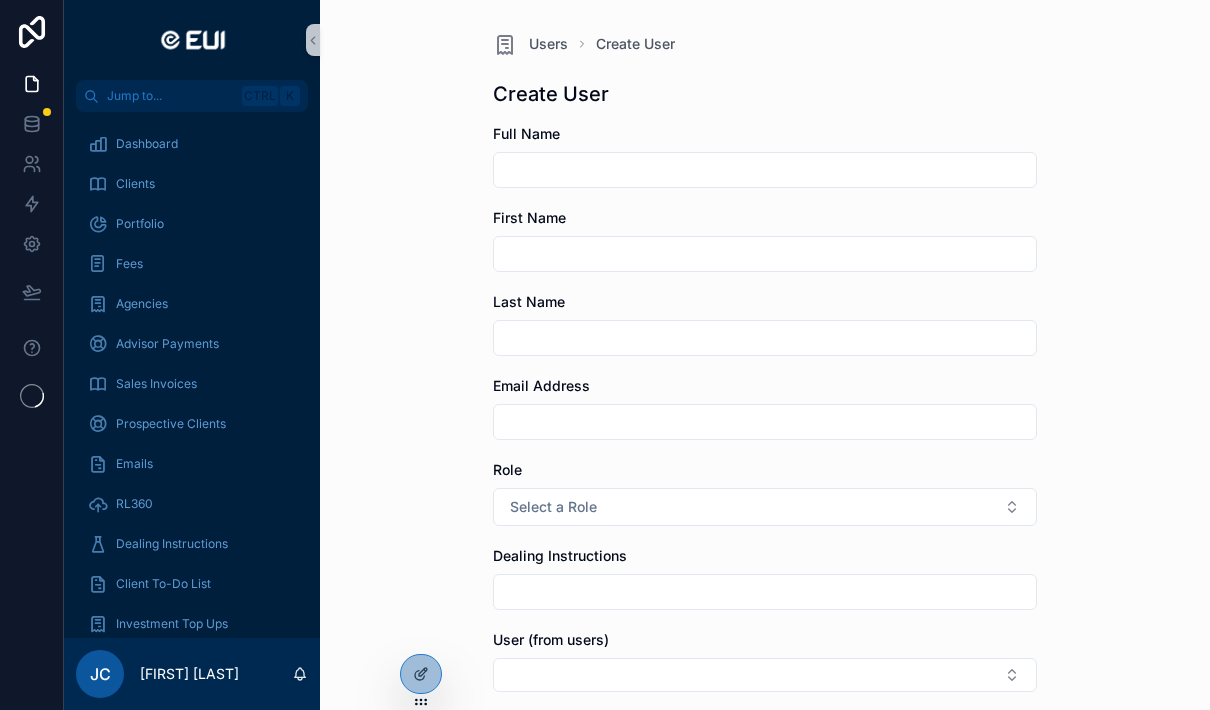 scroll, scrollTop: 0, scrollLeft: 0, axis: both 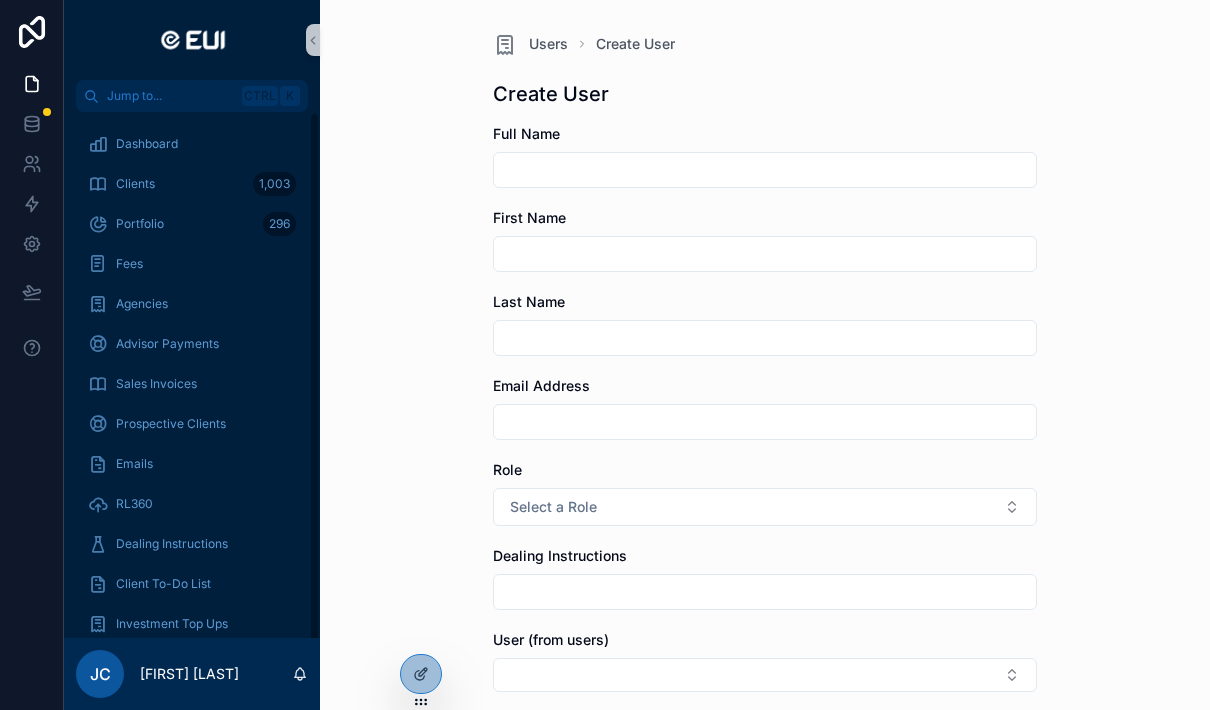 click on "Dashboard" at bounding box center [147, 144] 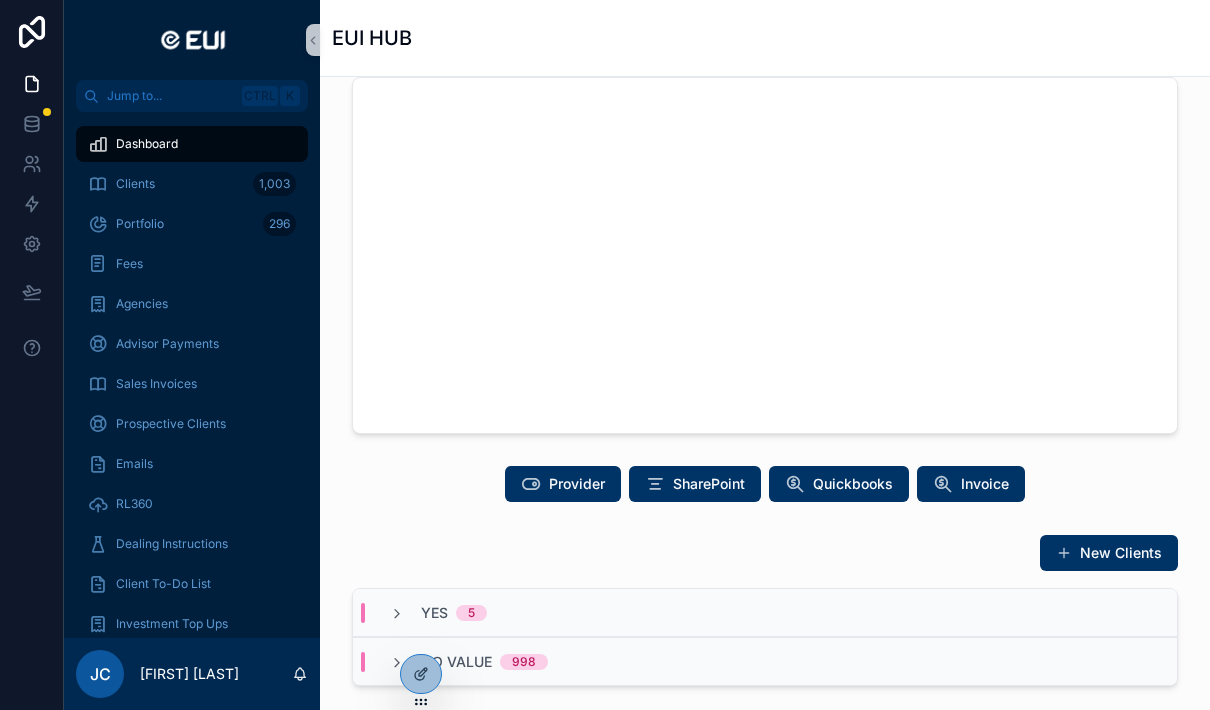 scroll, scrollTop: 199, scrollLeft: 0, axis: vertical 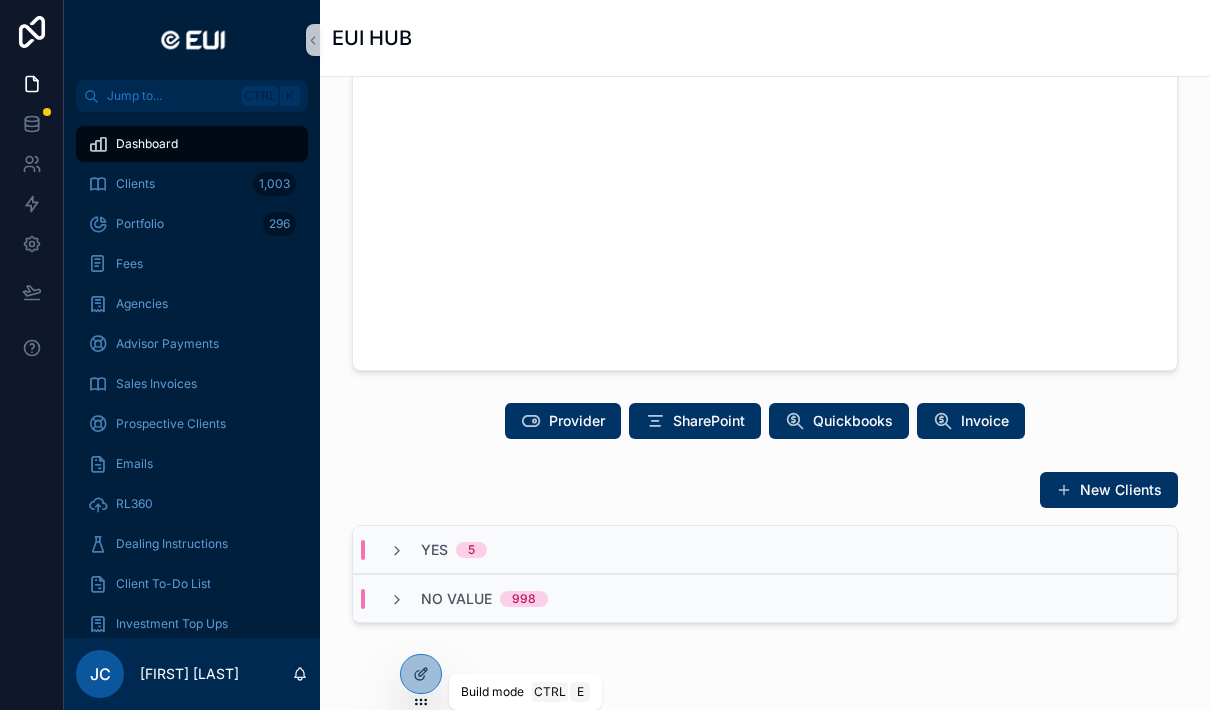 click at bounding box center (421, 674) 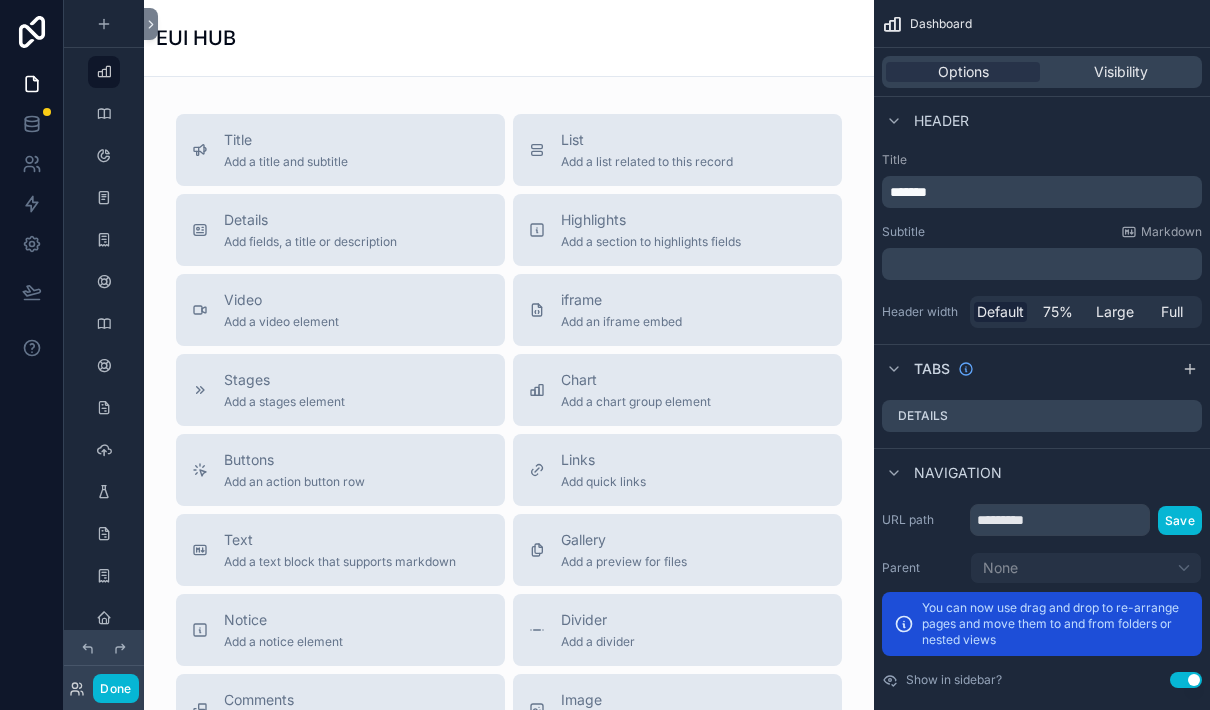 scroll, scrollTop: 773, scrollLeft: 0, axis: vertical 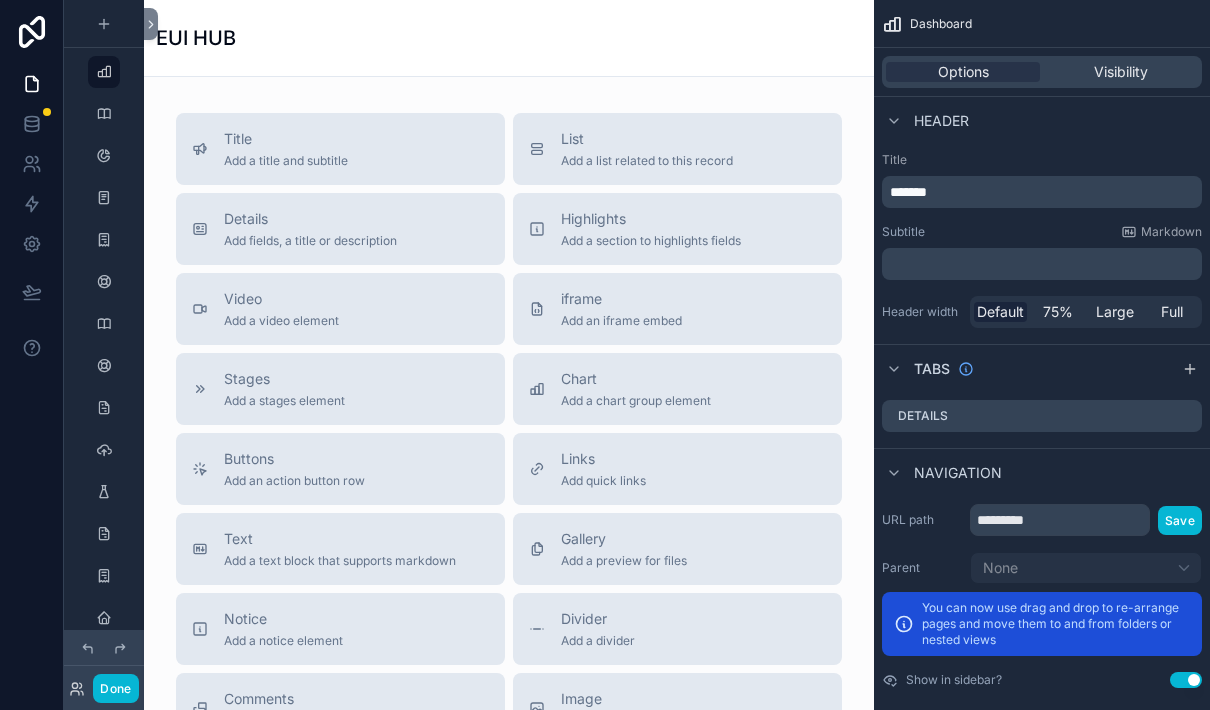 click on "iframe Add an iframe embed" at bounding box center (677, 309) 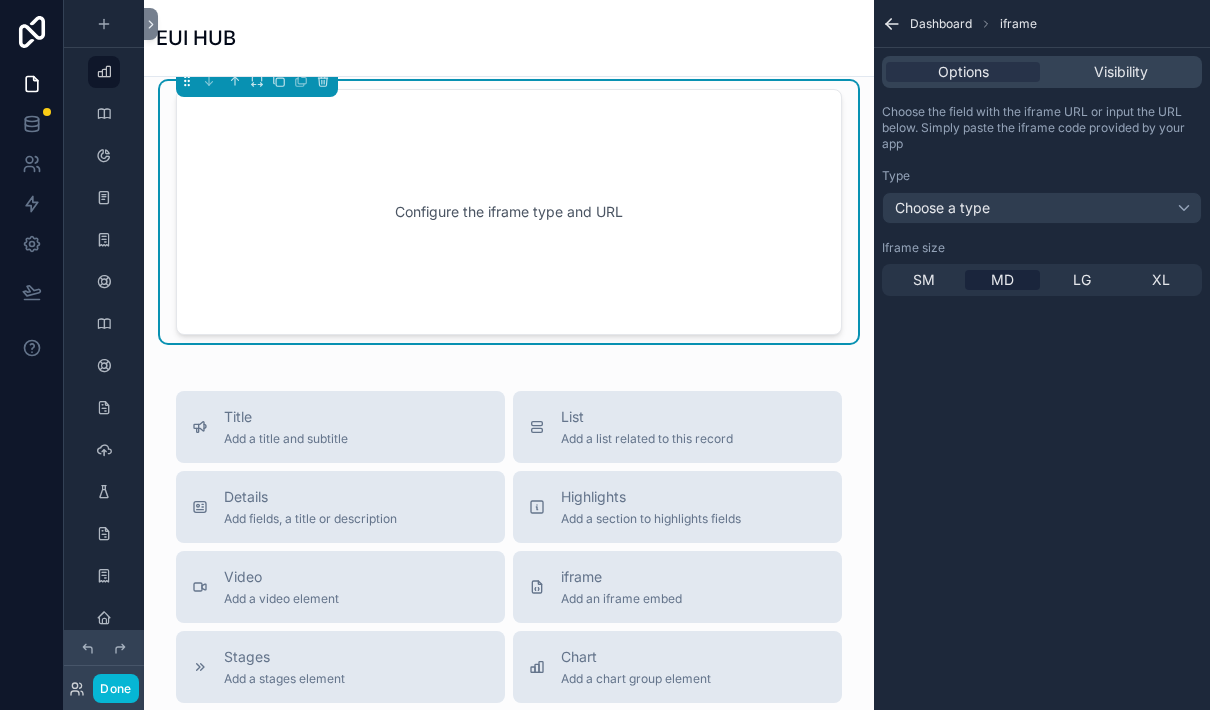 scroll, scrollTop: 37, scrollLeft: 0, axis: vertical 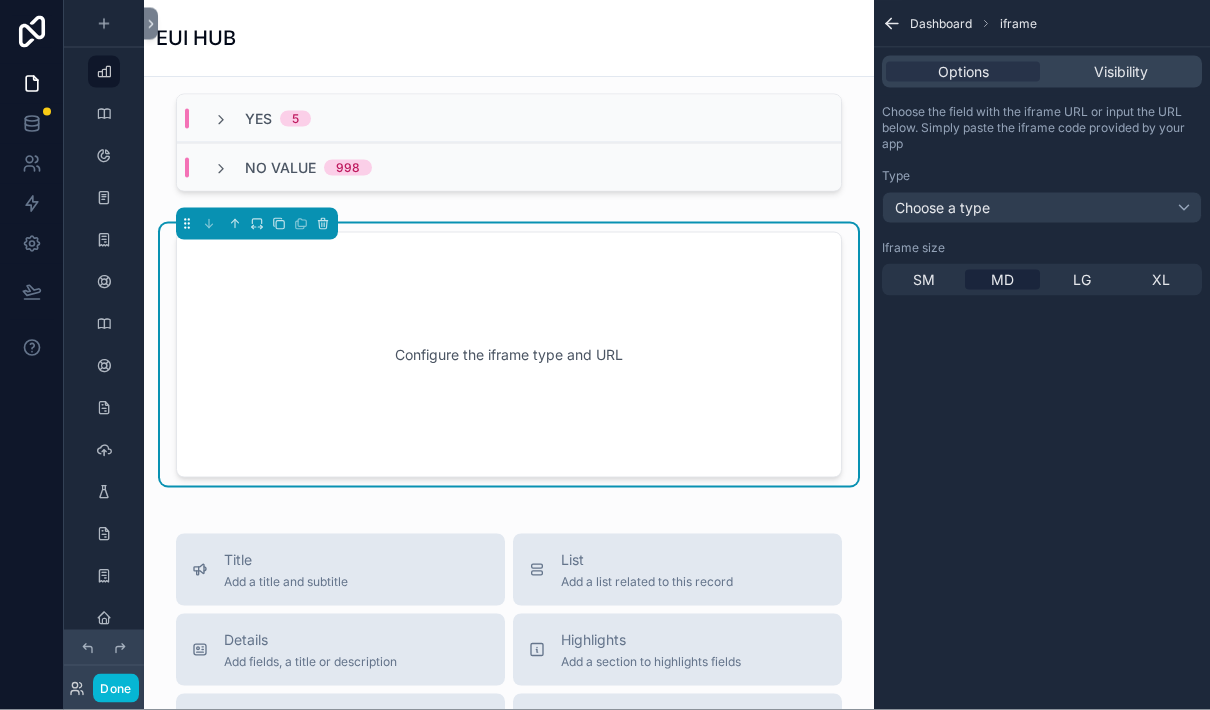 click on "Configure the iframe type and URL" at bounding box center (509, 355) 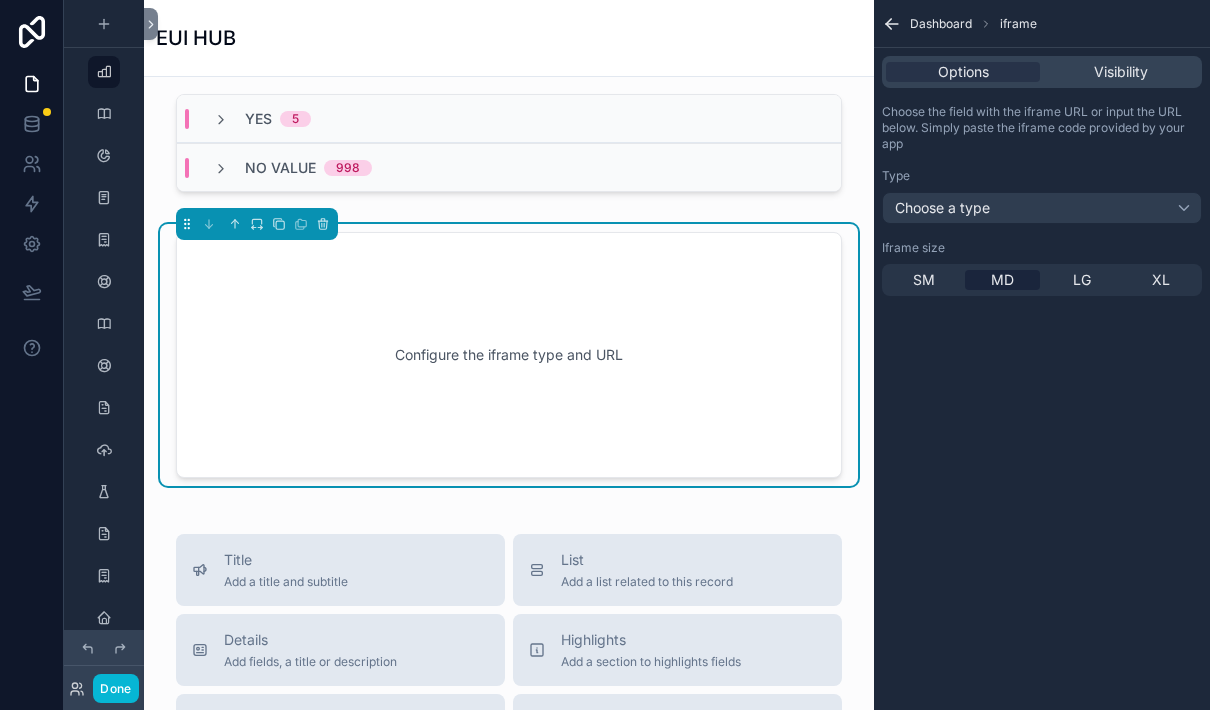 click on "Choose a type" at bounding box center (1042, 208) 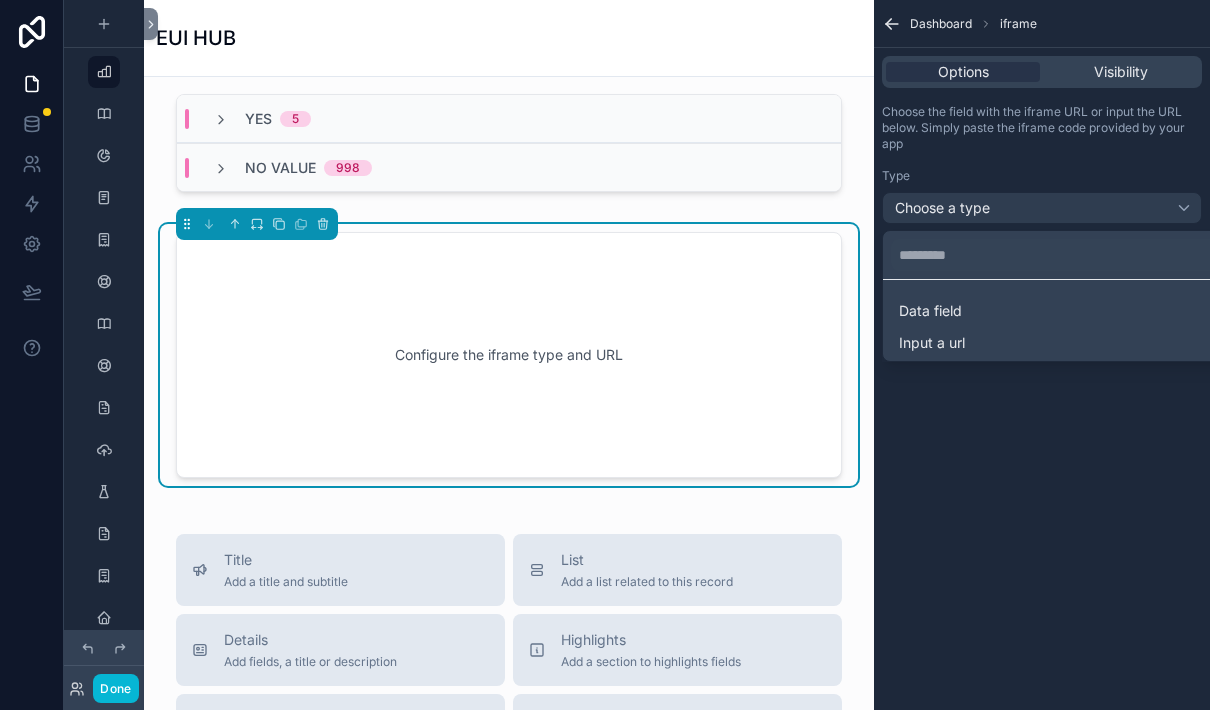 click on "Input a url" at bounding box center [1066, 343] 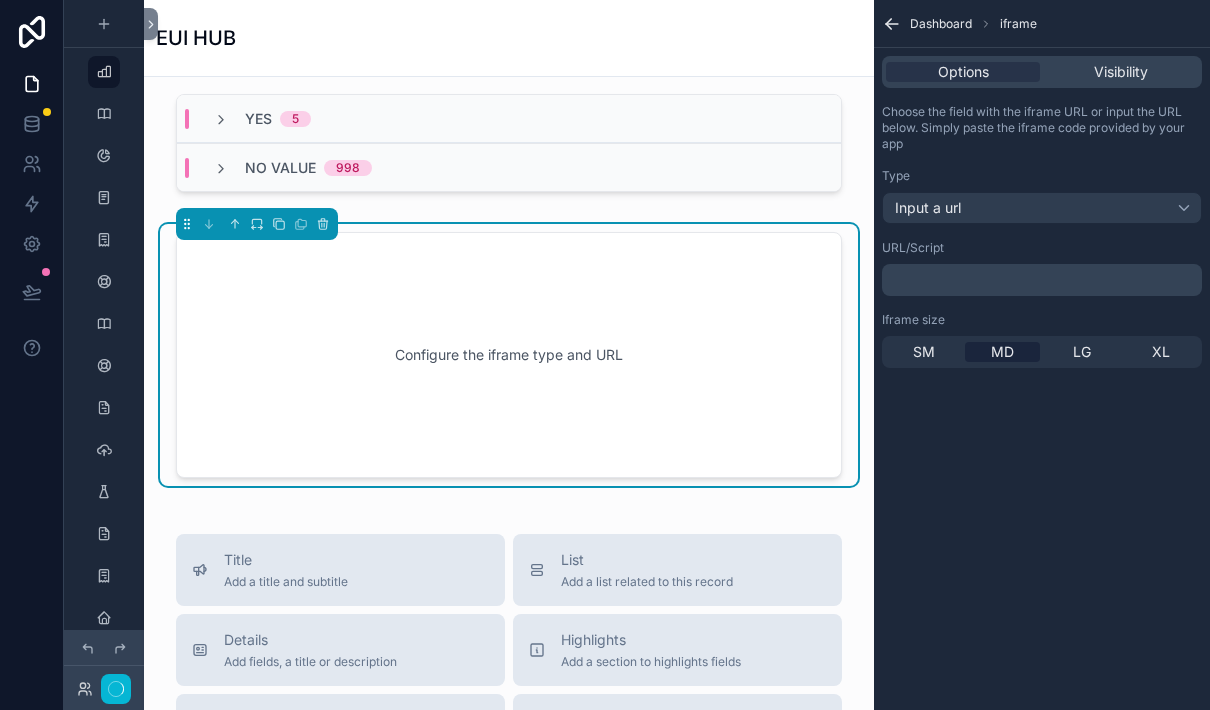 scroll, scrollTop: 0, scrollLeft: 0, axis: both 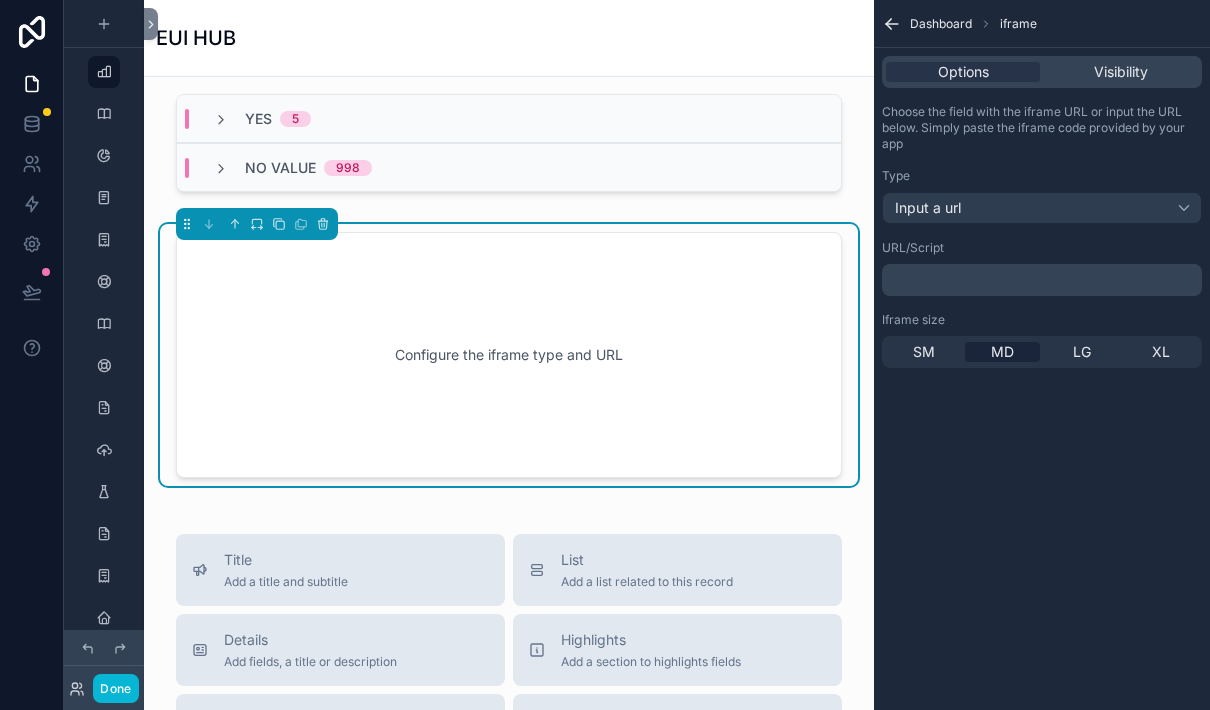 click at bounding box center (1044, 280) 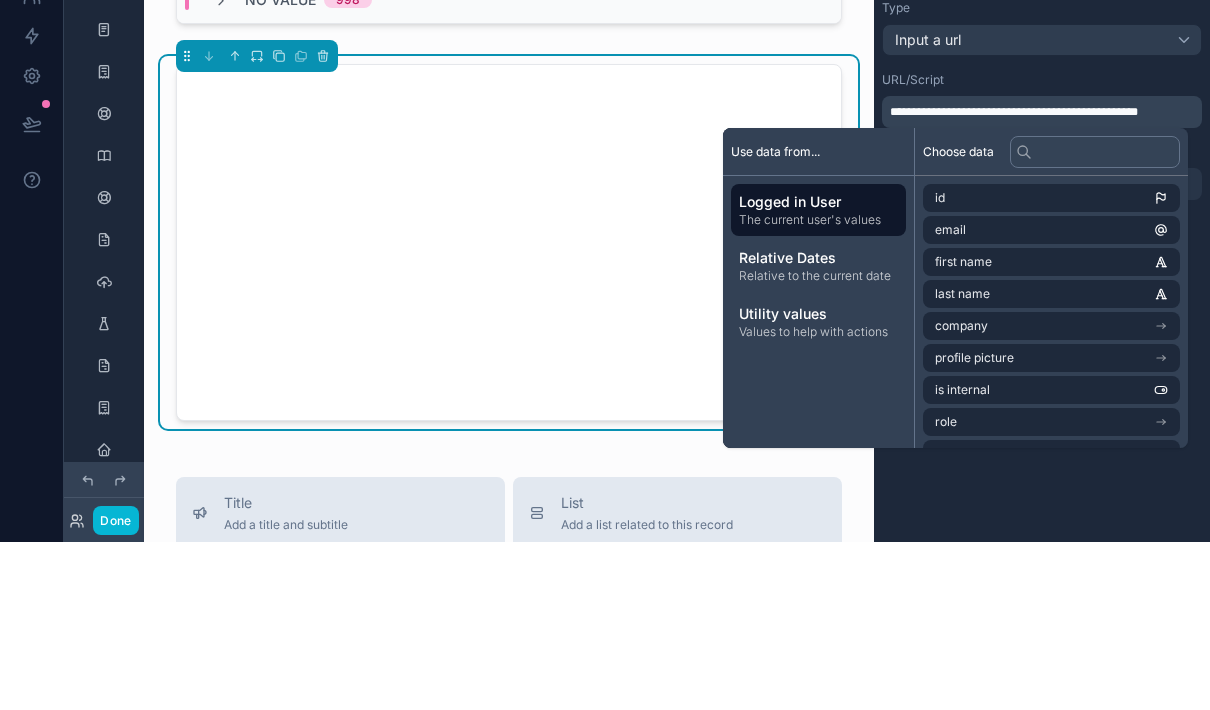 scroll, scrollTop: 80, scrollLeft: 0, axis: vertical 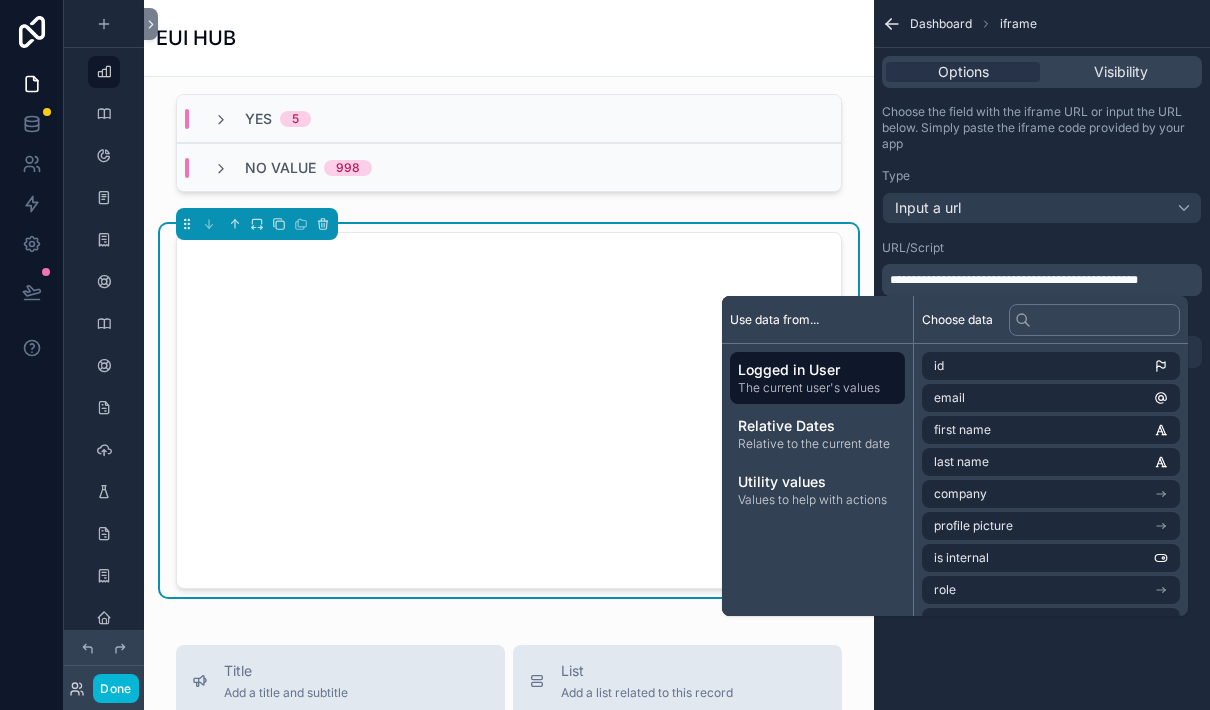 click on "**********" at bounding box center (1042, 355) 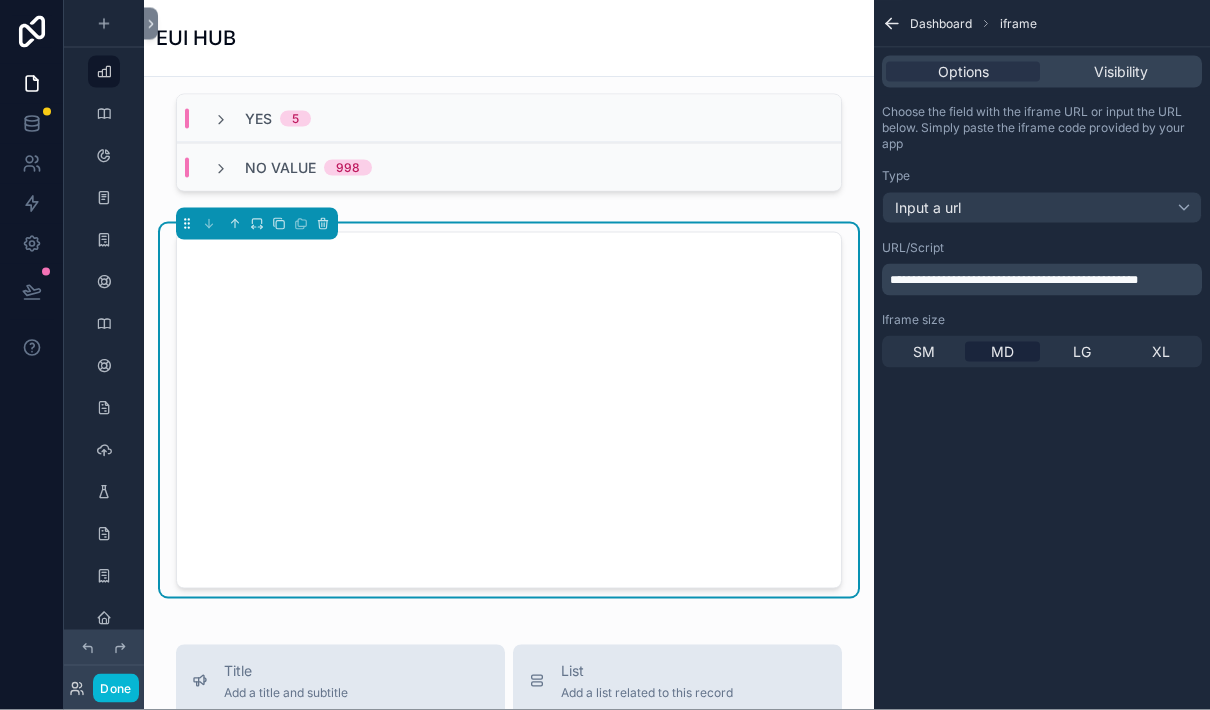 scroll, scrollTop: 0, scrollLeft: 0, axis: both 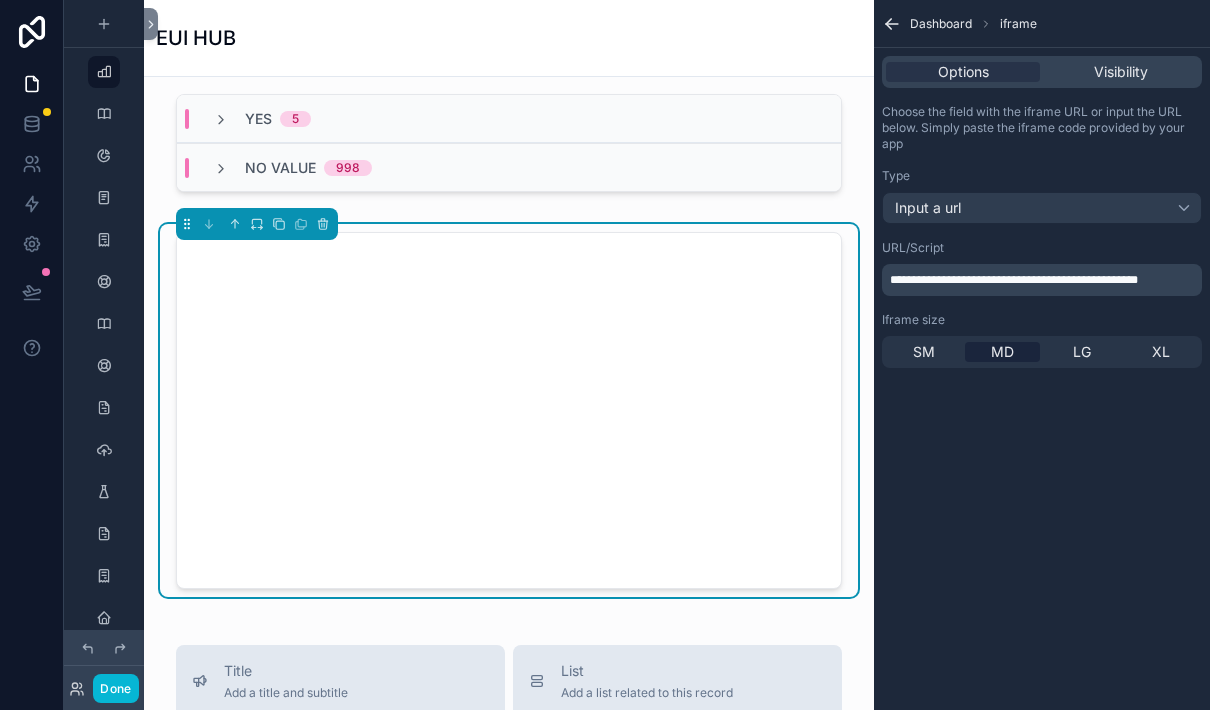 click on "Visibility" at bounding box center [1121, 72] 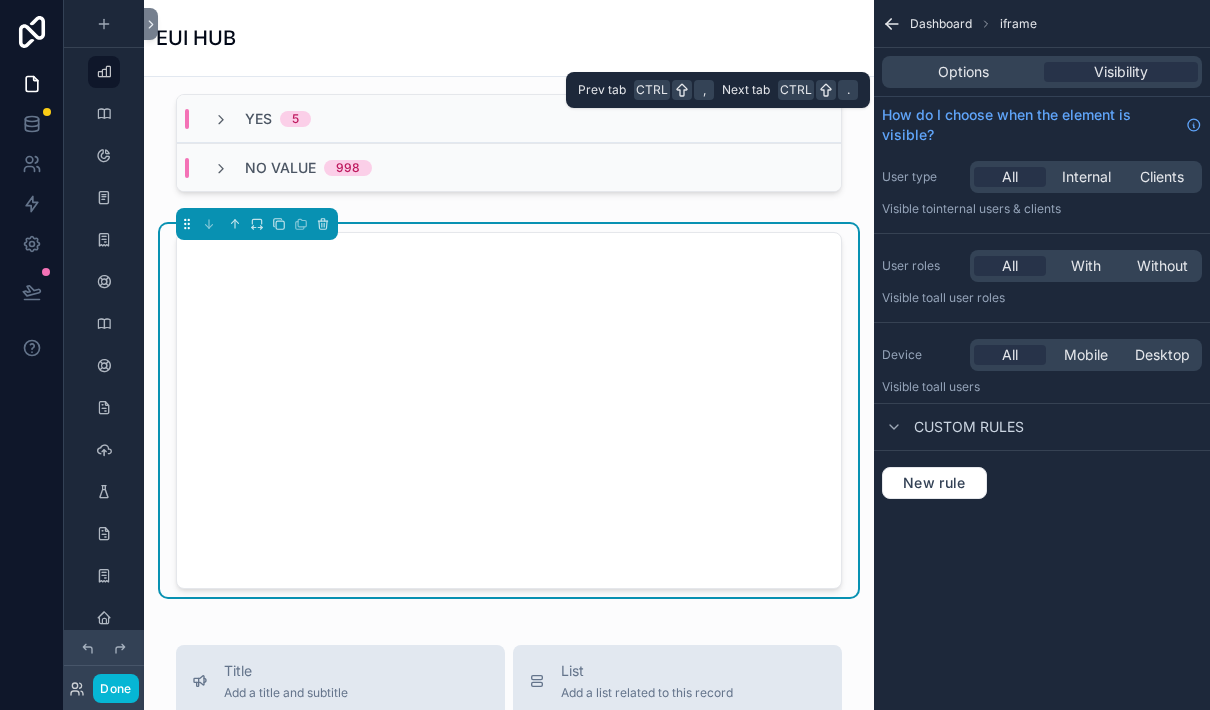 click on "Options" at bounding box center (963, 72) 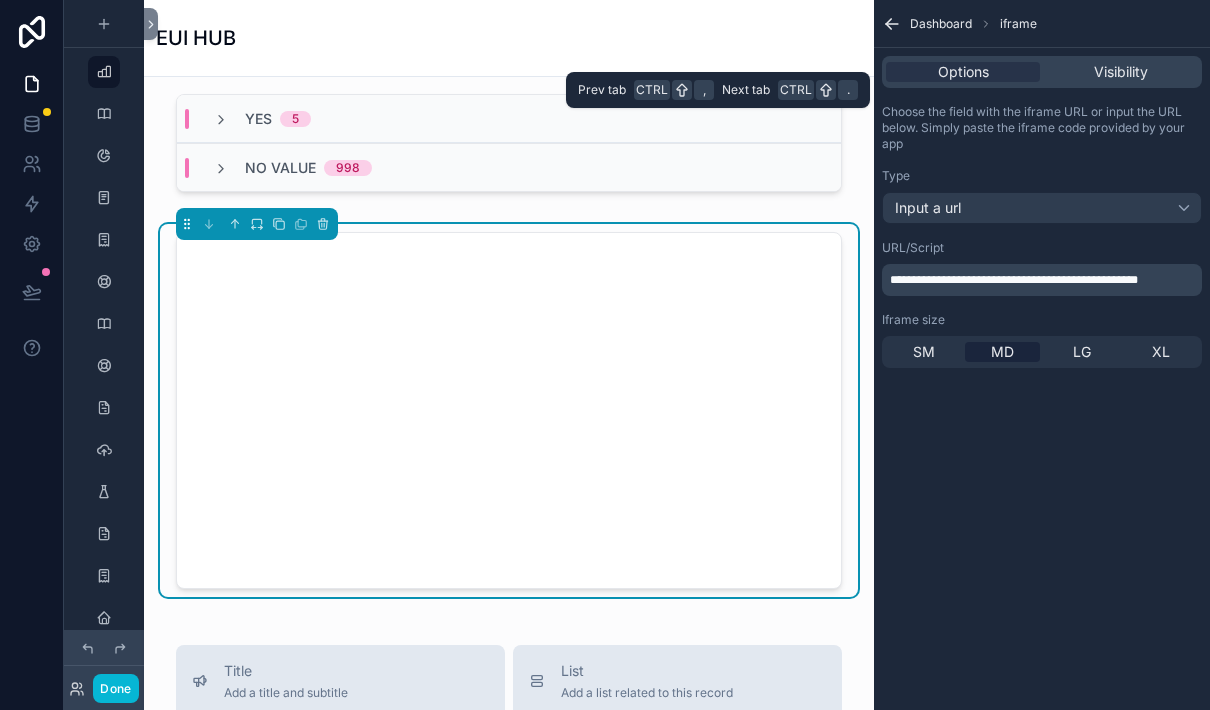 click on "Done" at bounding box center (115, 688) 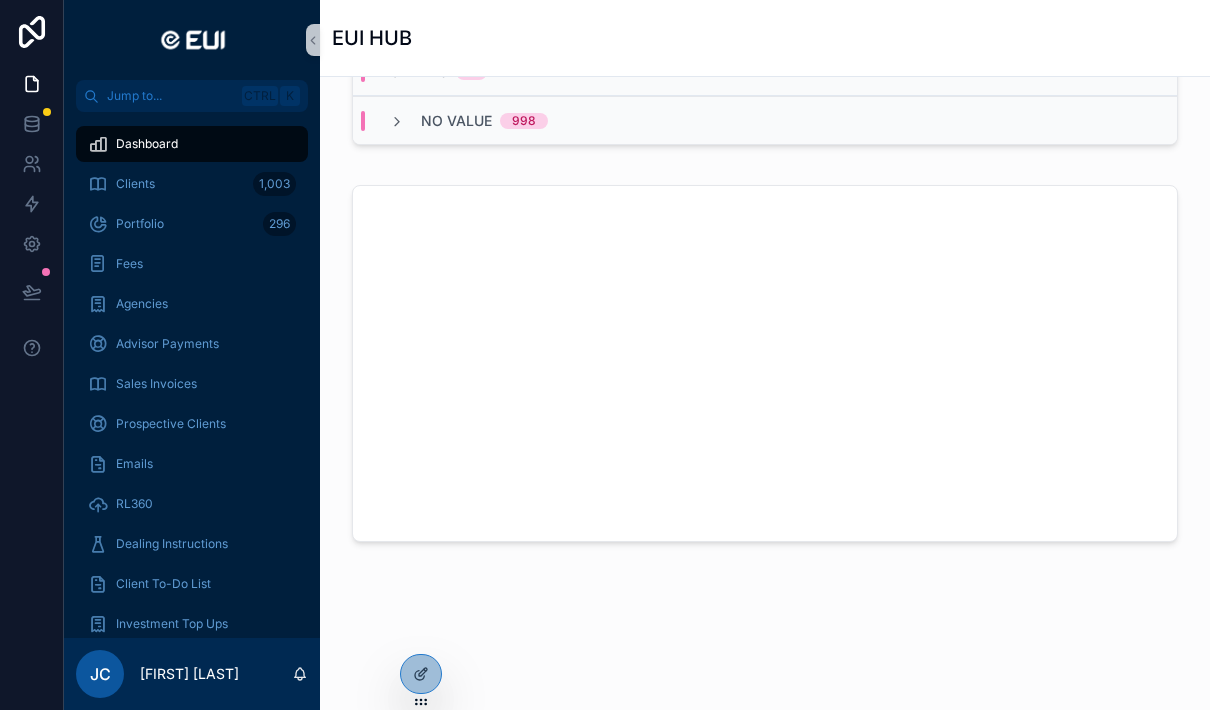 scroll, scrollTop: 677, scrollLeft: 0, axis: vertical 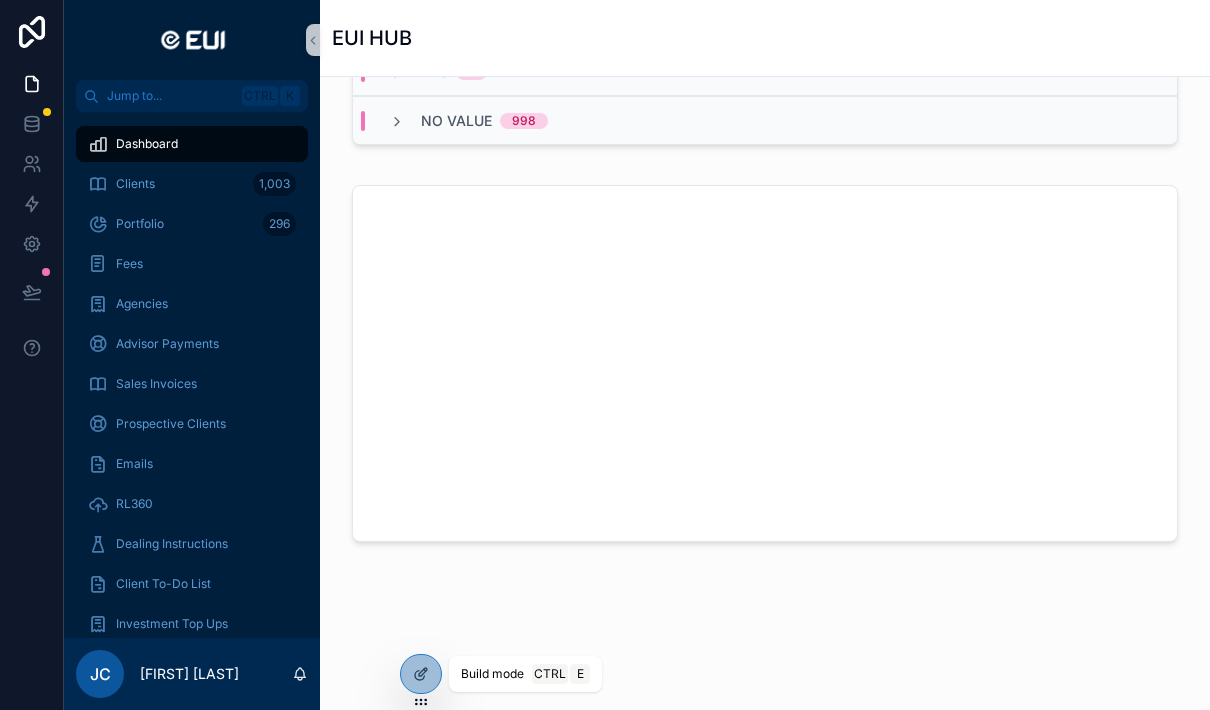 click 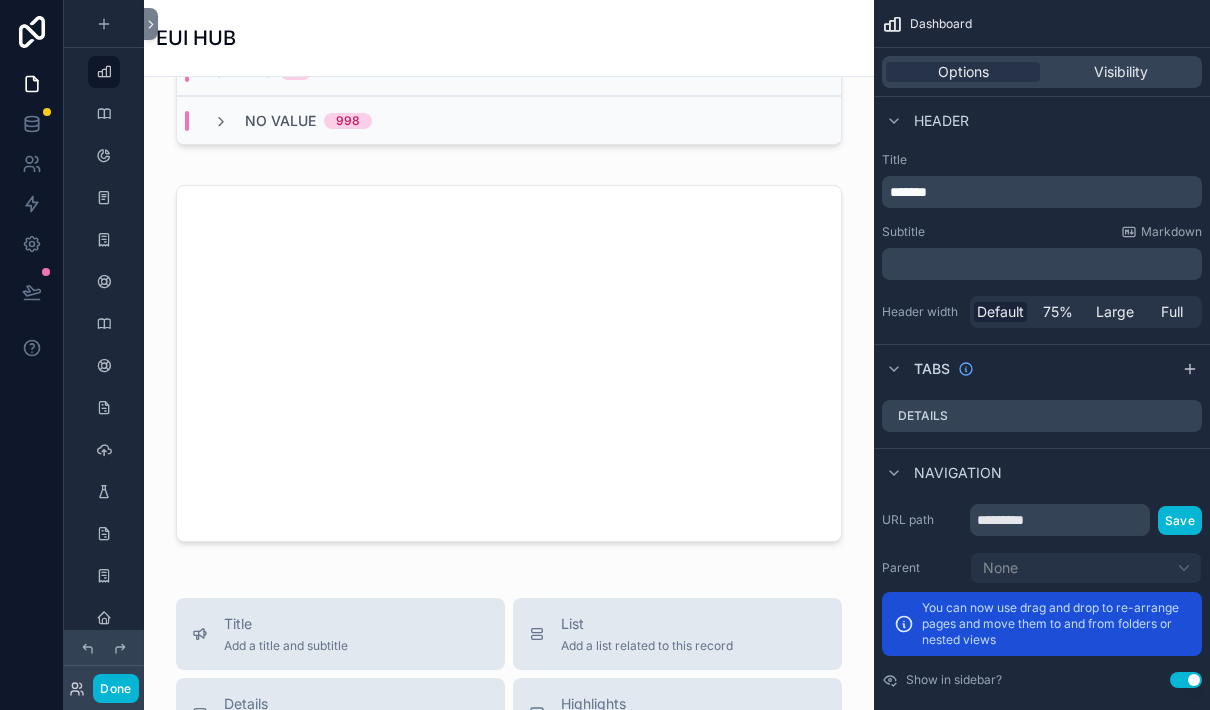 click at bounding box center [509, 363] 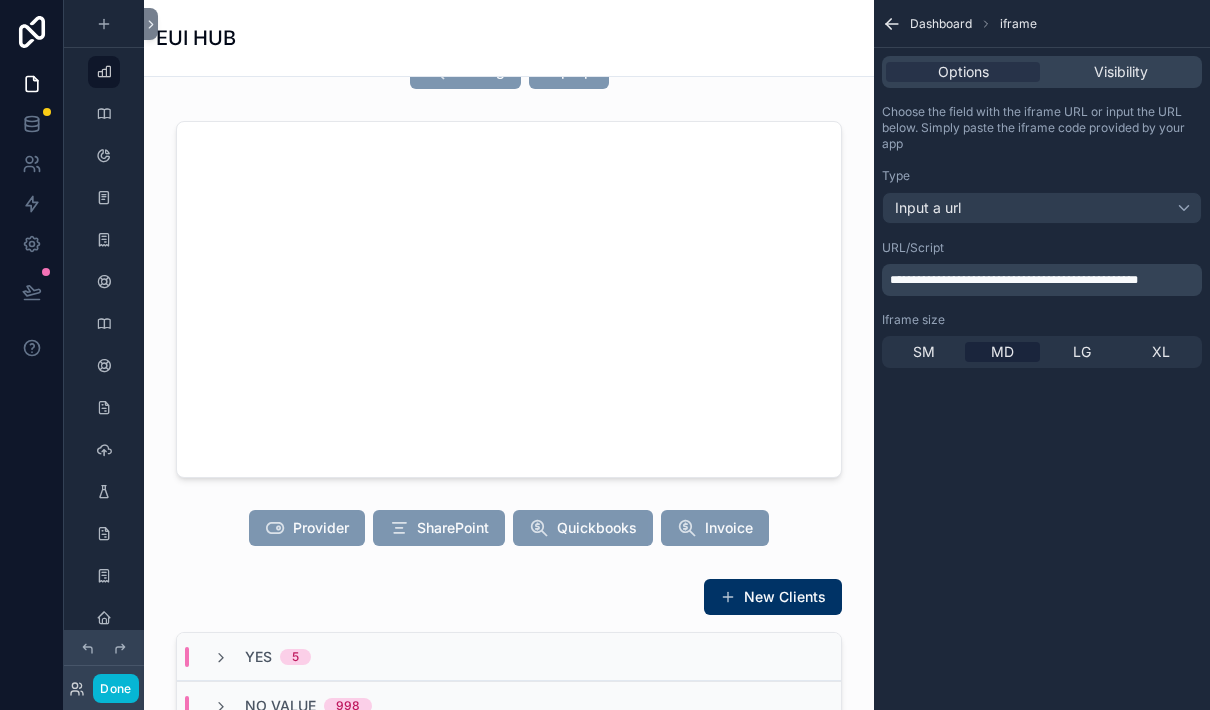scroll, scrollTop: 89, scrollLeft: 0, axis: vertical 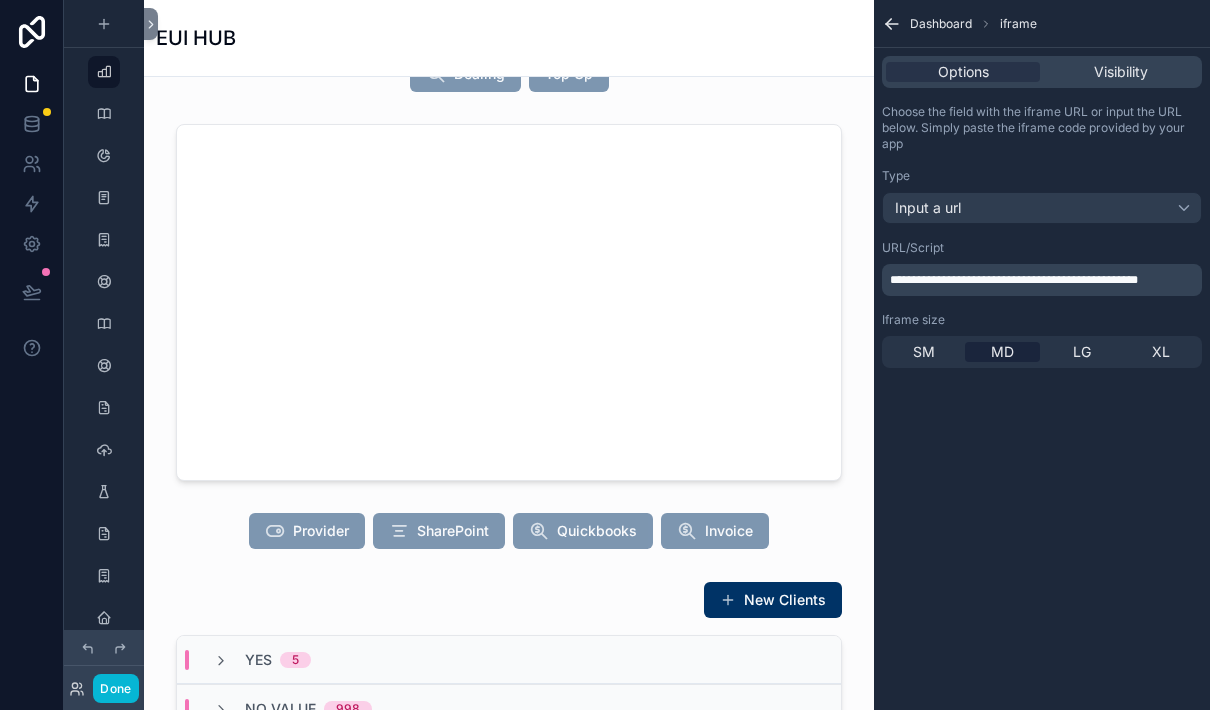 click at bounding box center [509, 302] 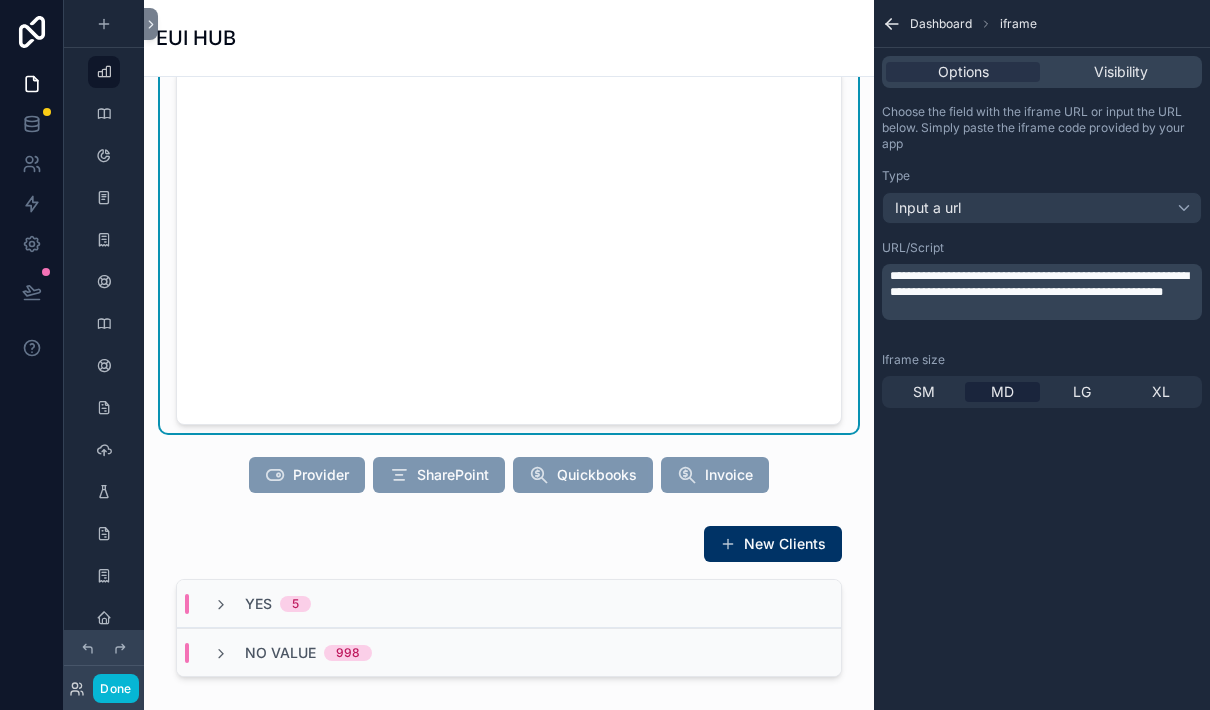 scroll, scrollTop: 146, scrollLeft: 0, axis: vertical 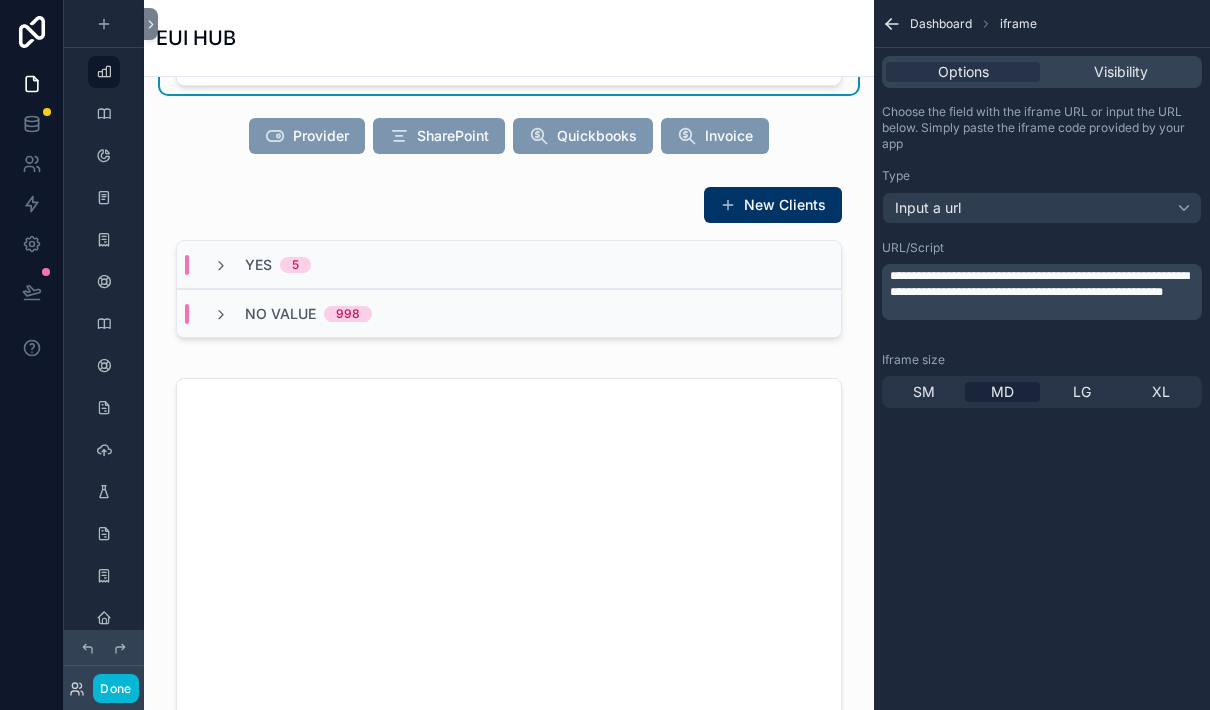 click at bounding box center (509, 556) 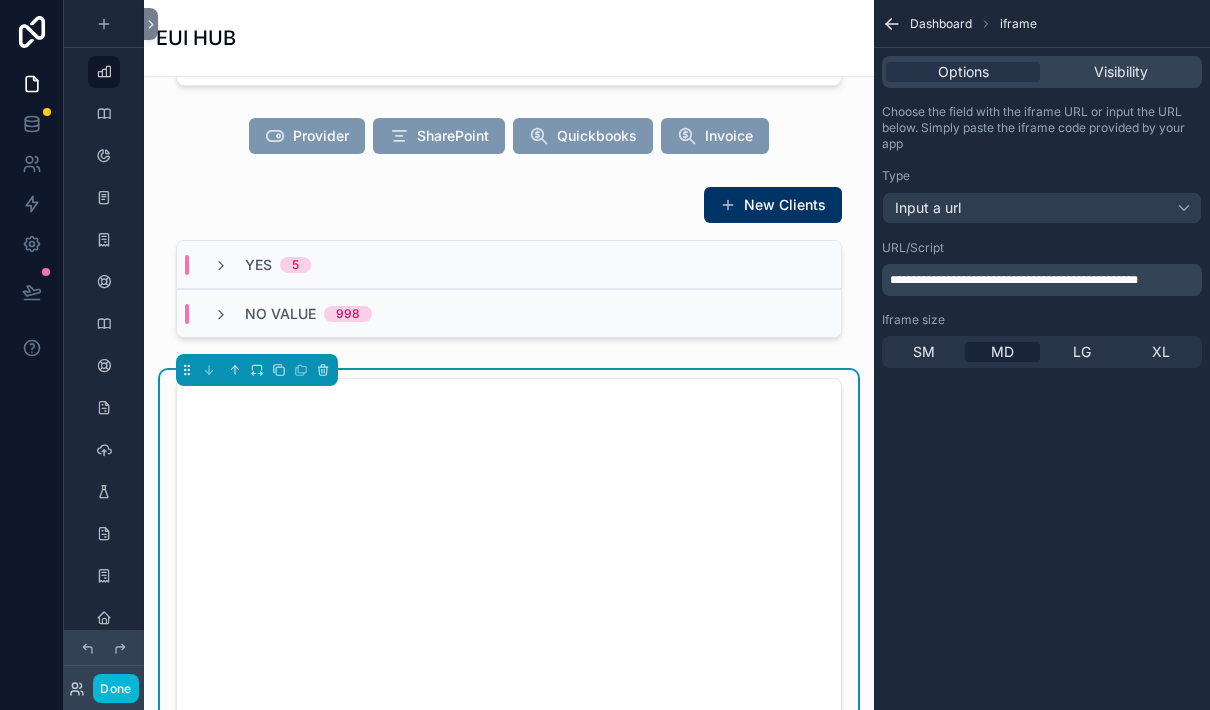 click on "Input a url" at bounding box center [1042, 208] 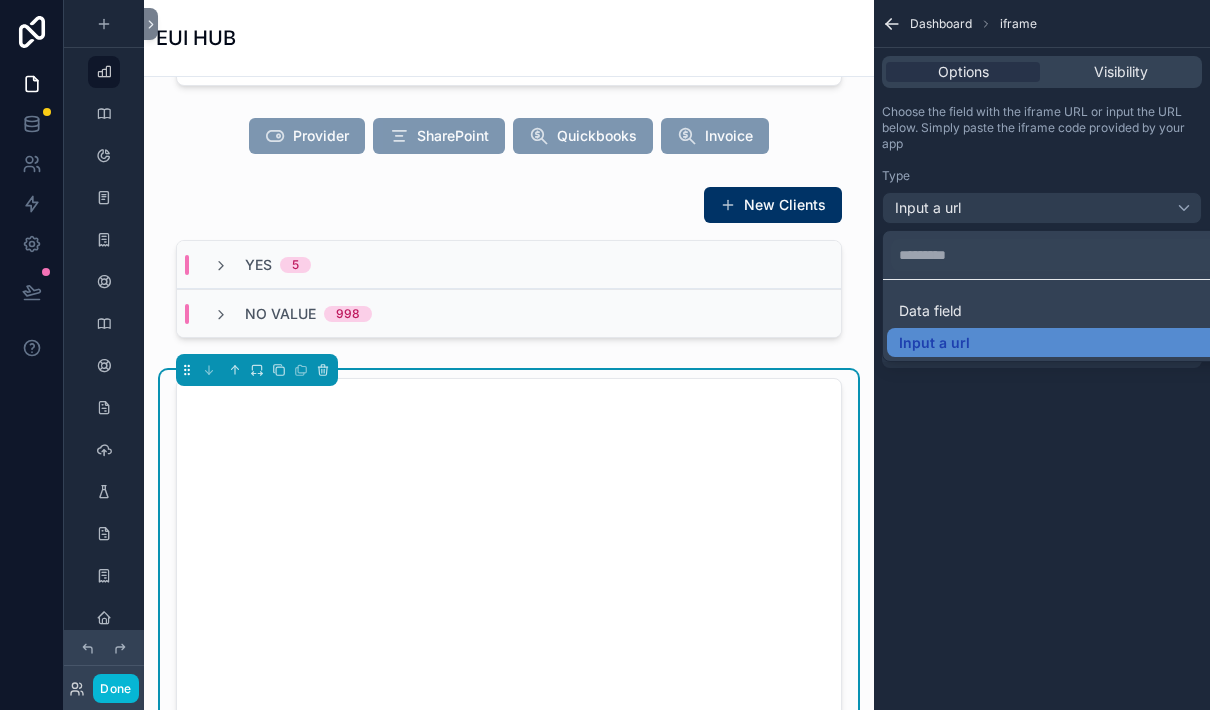 click on "Data field" at bounding box center [1066, 311] 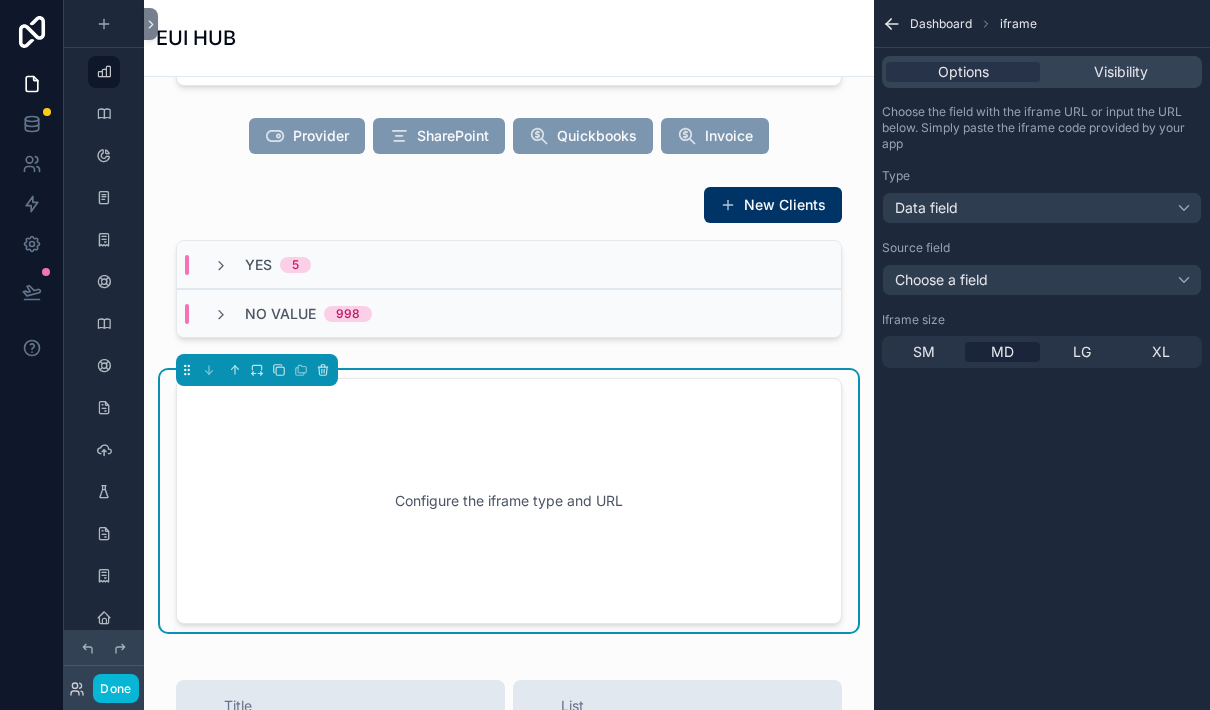 click on "Choose a field" at bounding box center (1042, 280) 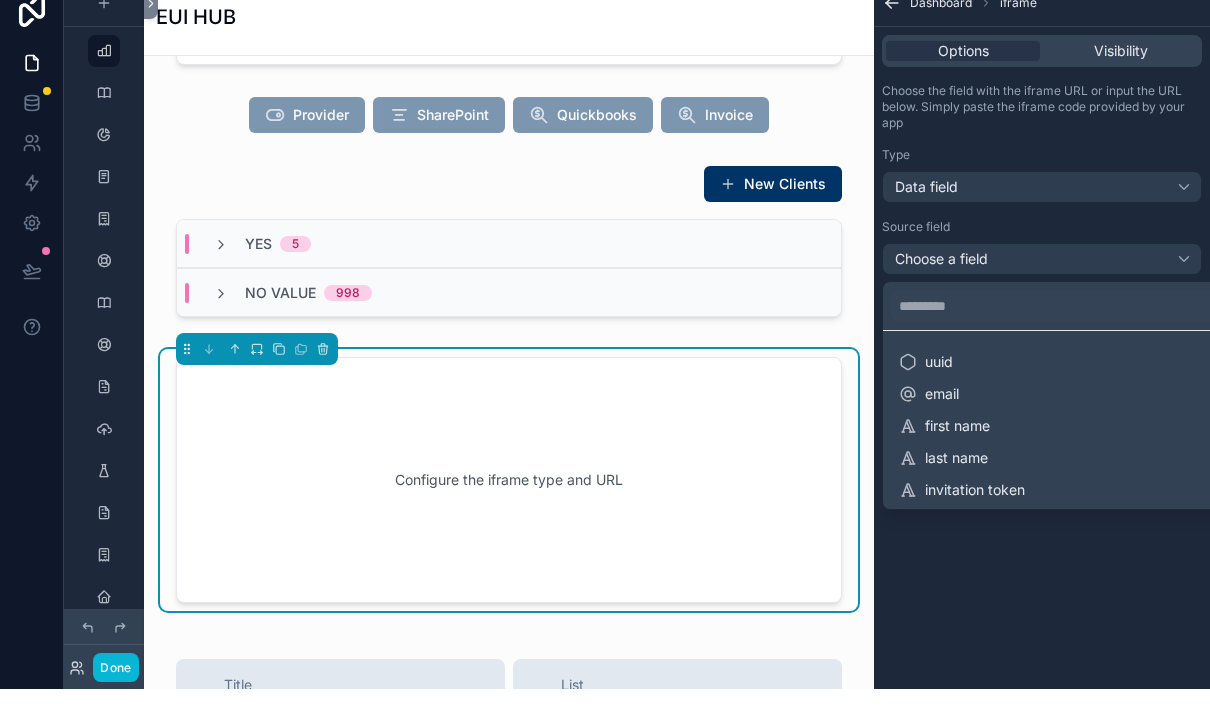 scroll, scrollTop: 60, scrollLeft: 0, axis: vertical 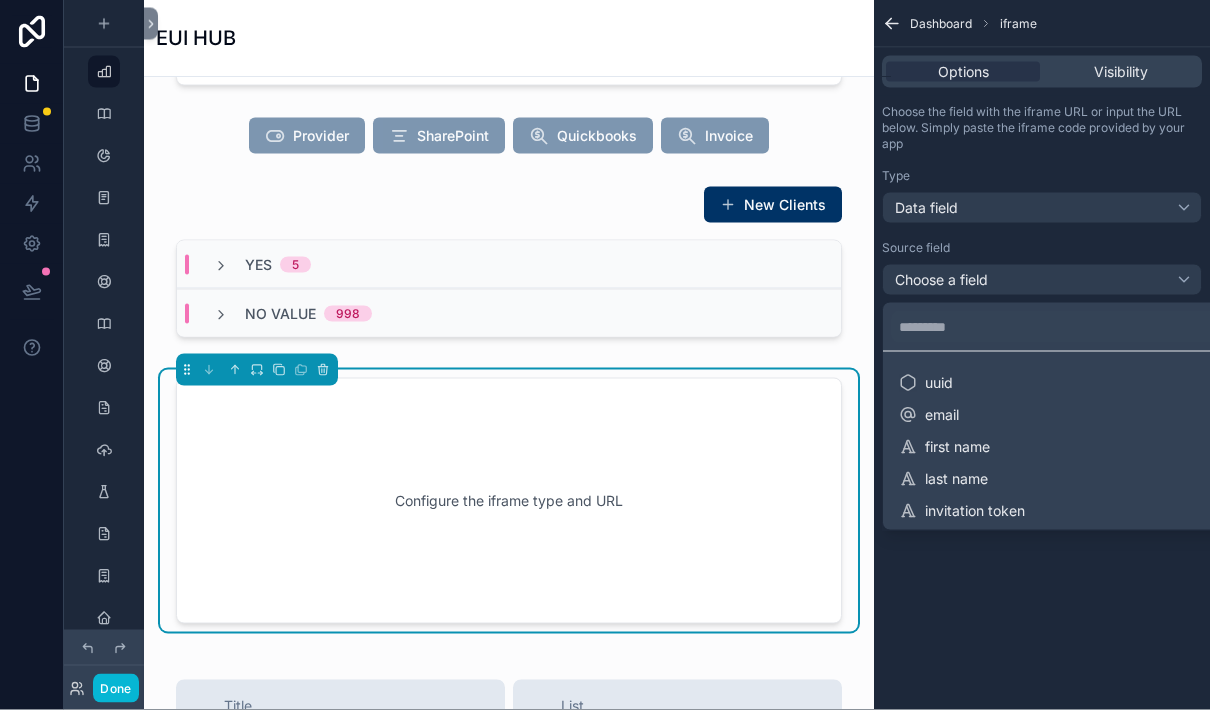 click at bounding box center [605, 355] 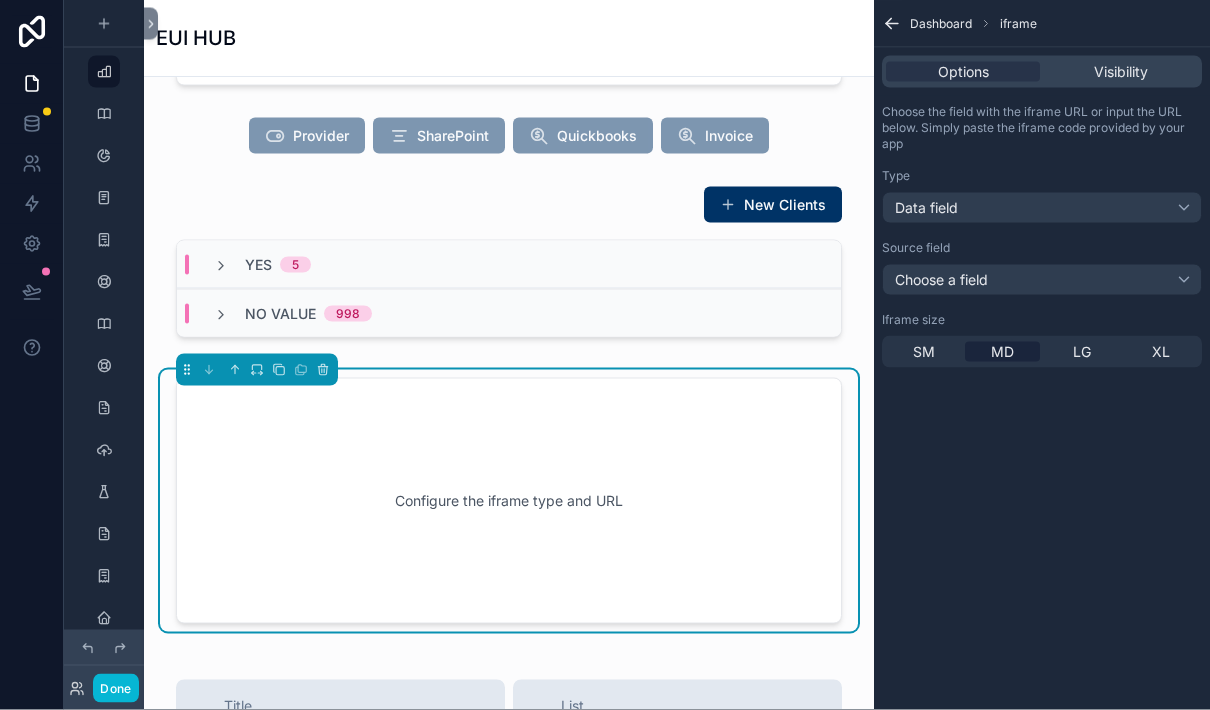 scroll, scrollTop: 61, scrollLeft: 0, axis: vertical 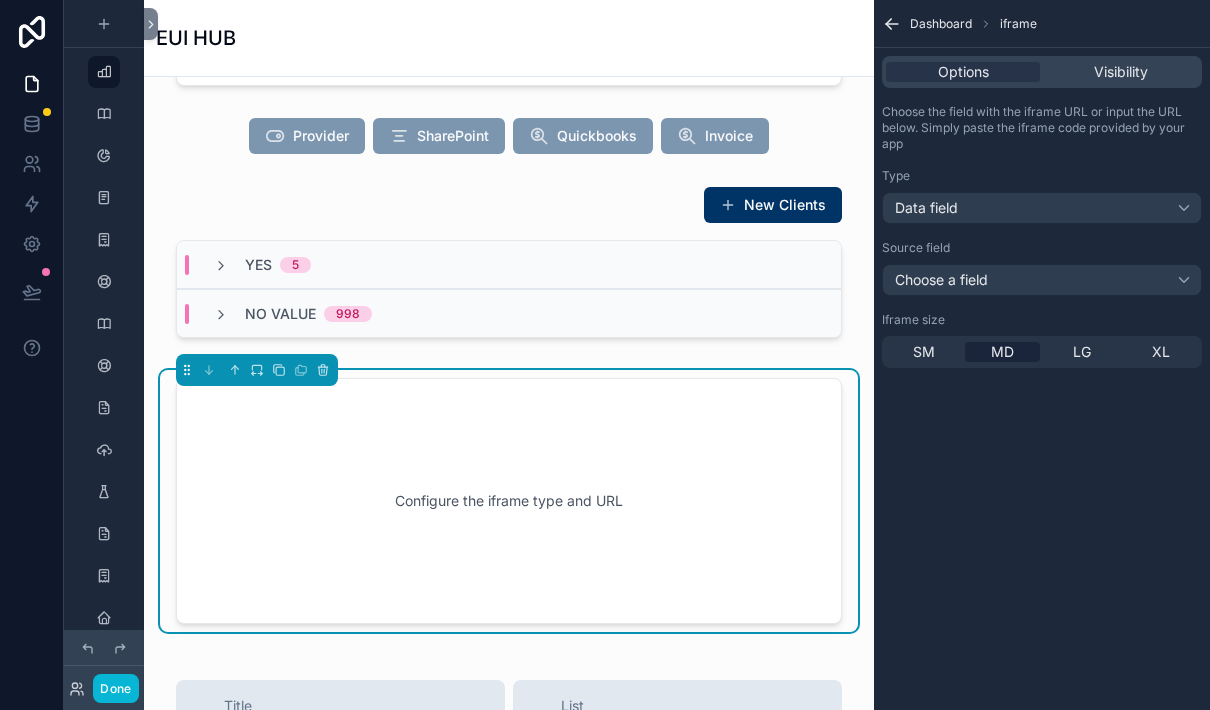 click on "Data field" at bounding box center (1042, 208) 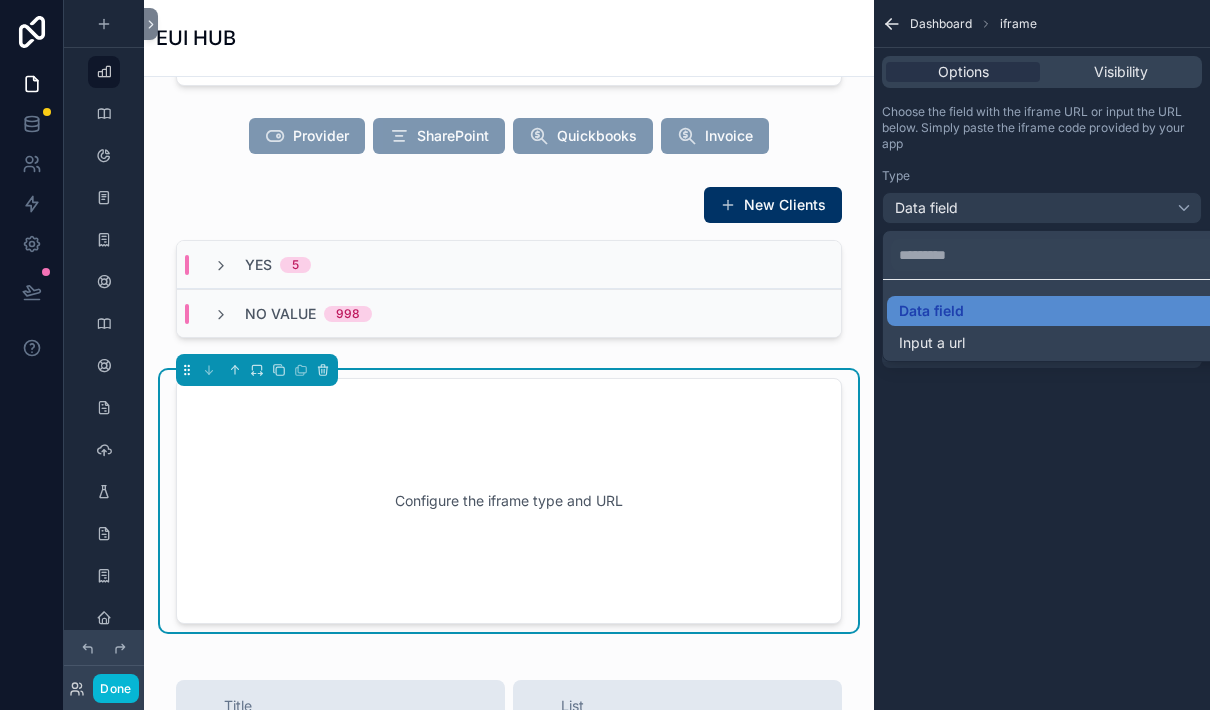 click on "Input a url" at bounding box center [1066, 343] 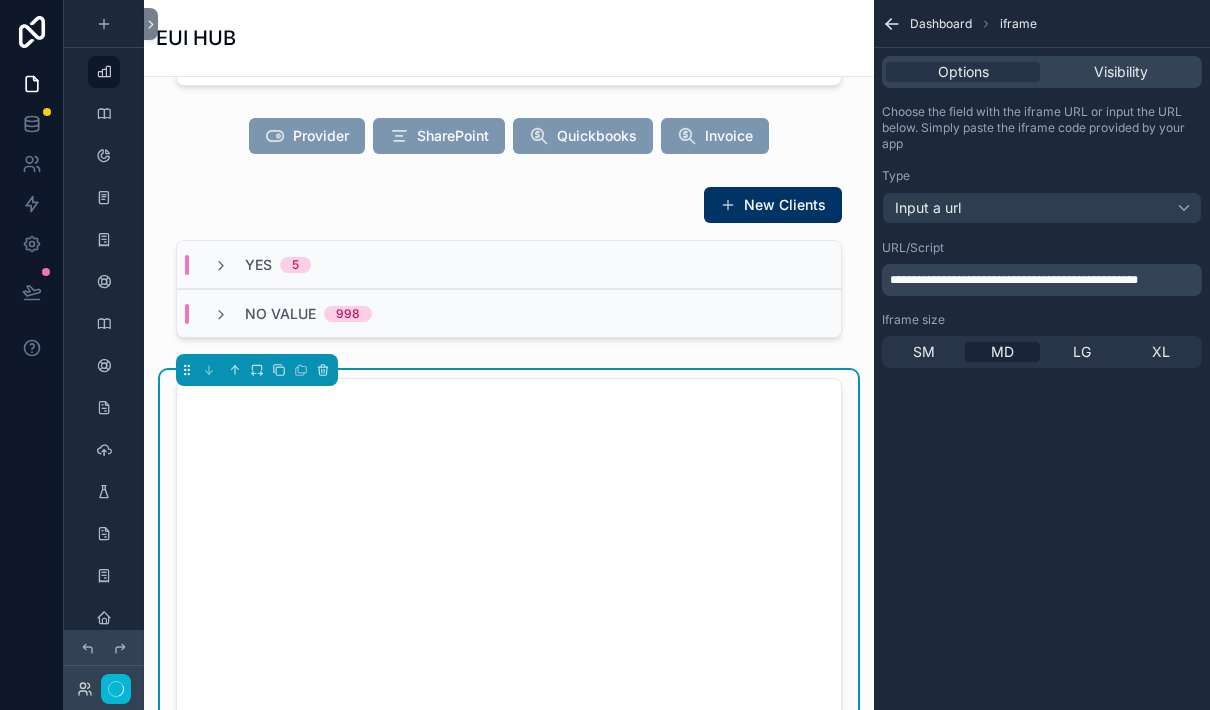 scroll, scrollTop: 0, scrollLeft: 0, axis: both 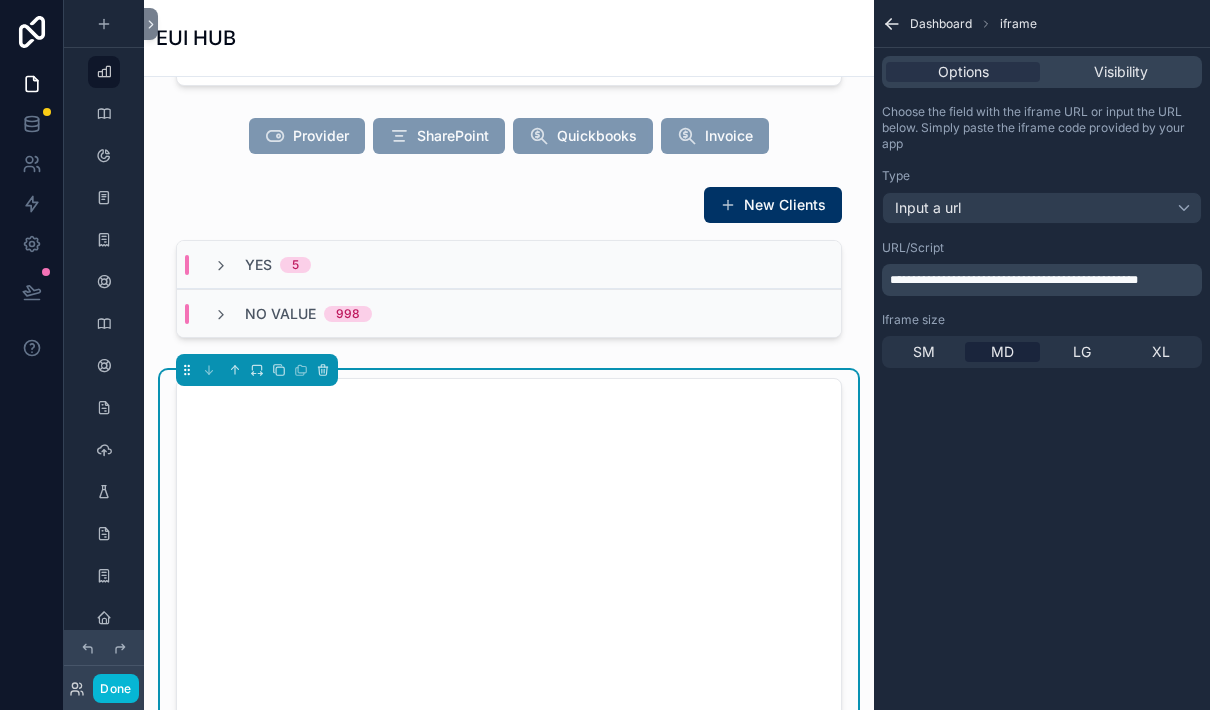 click on "MD" at bounding box center [1002, 352] 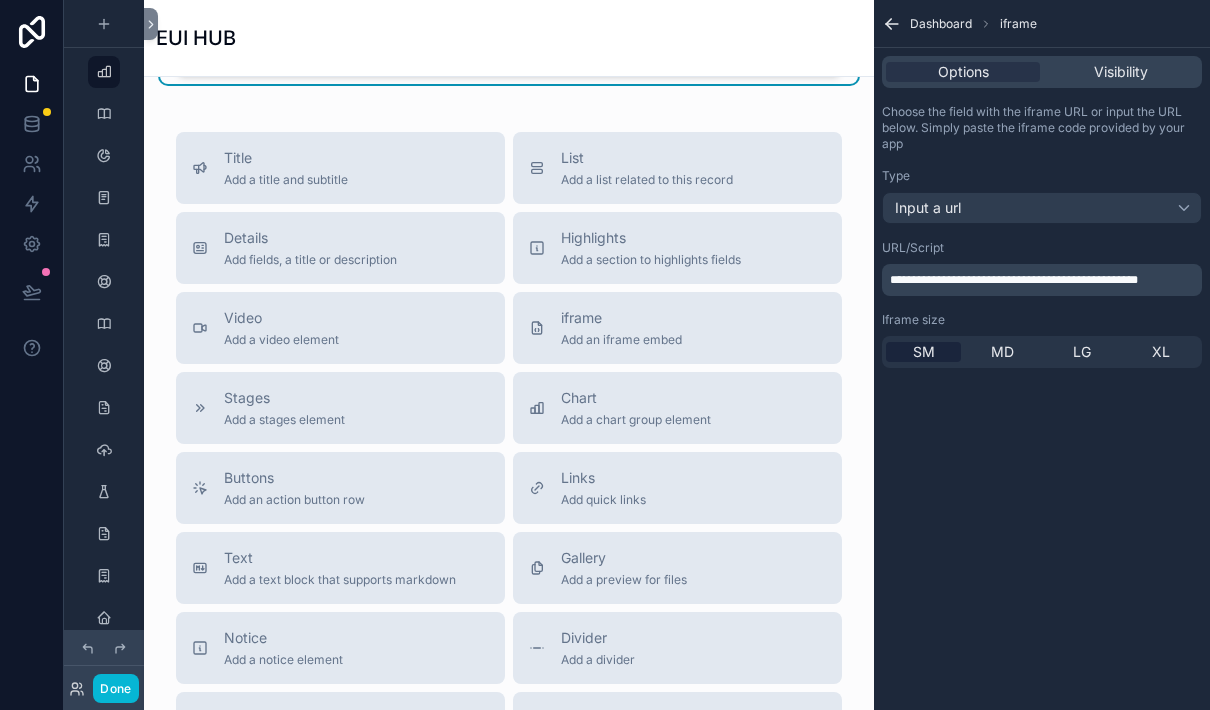 scroll, scrollTop: 984, scrollLeft: 0, axis: vertical 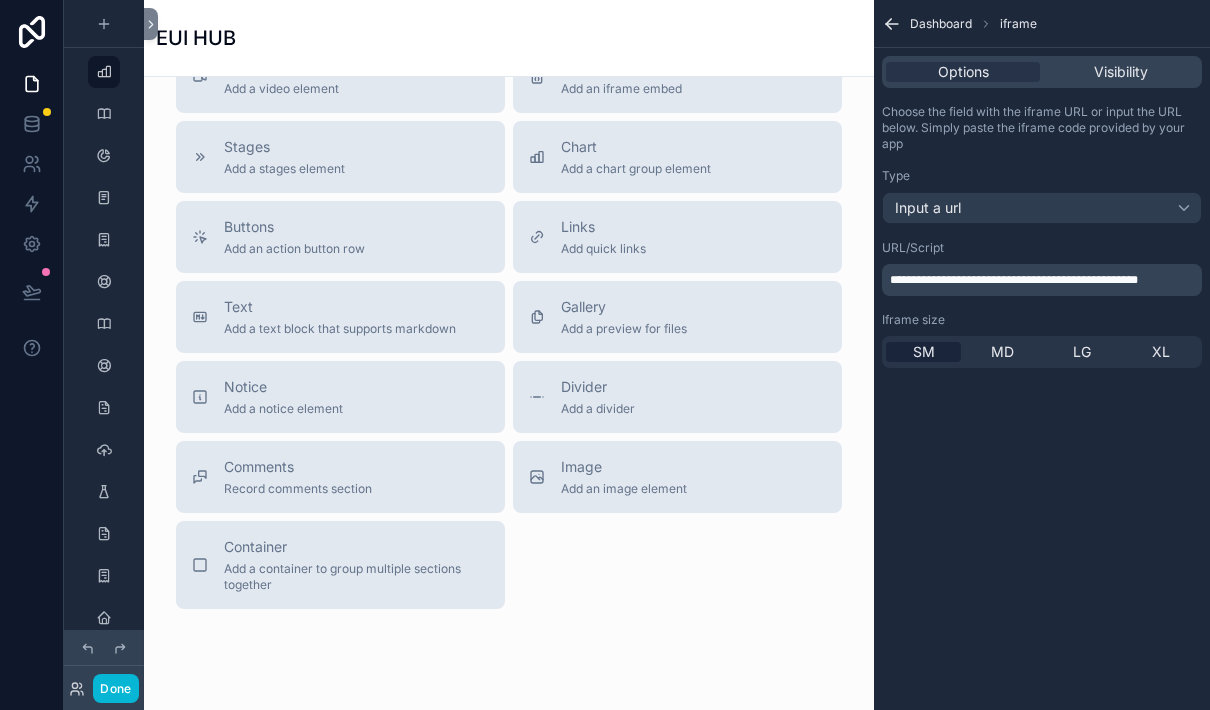 click on "Done" at bounding box center [115, 688] 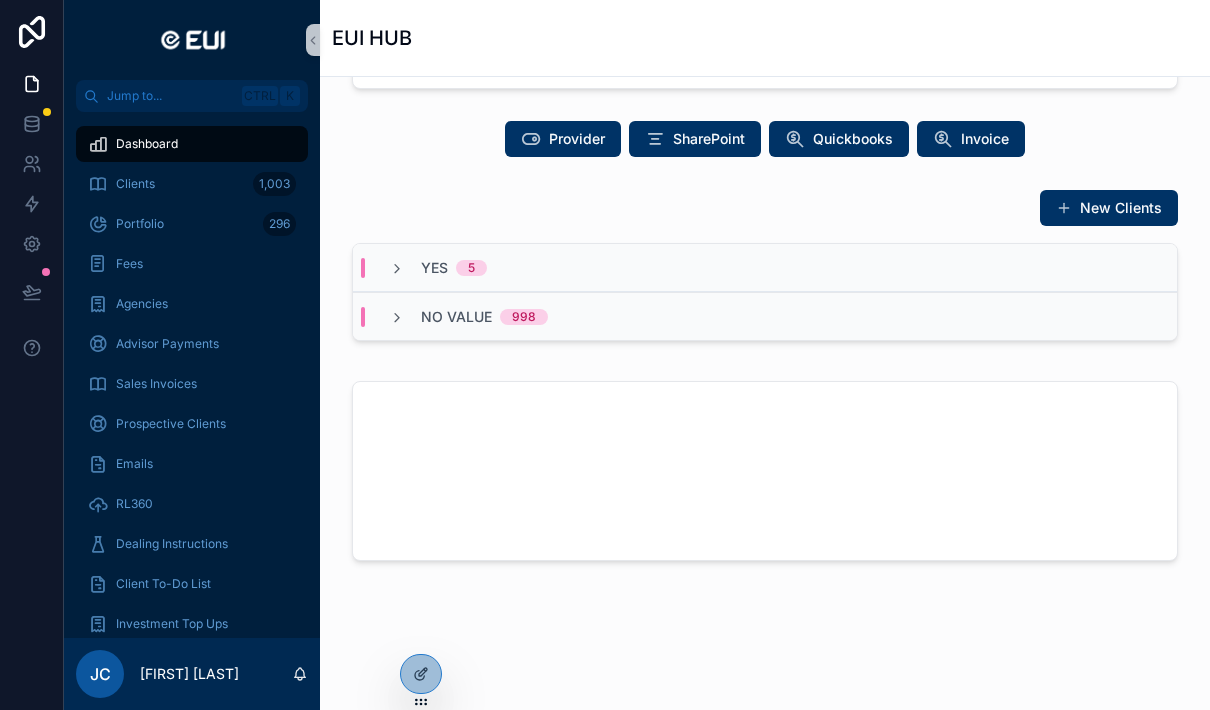 scroll, scrollTop: 480, scrollLeft: 0, axis: vertical 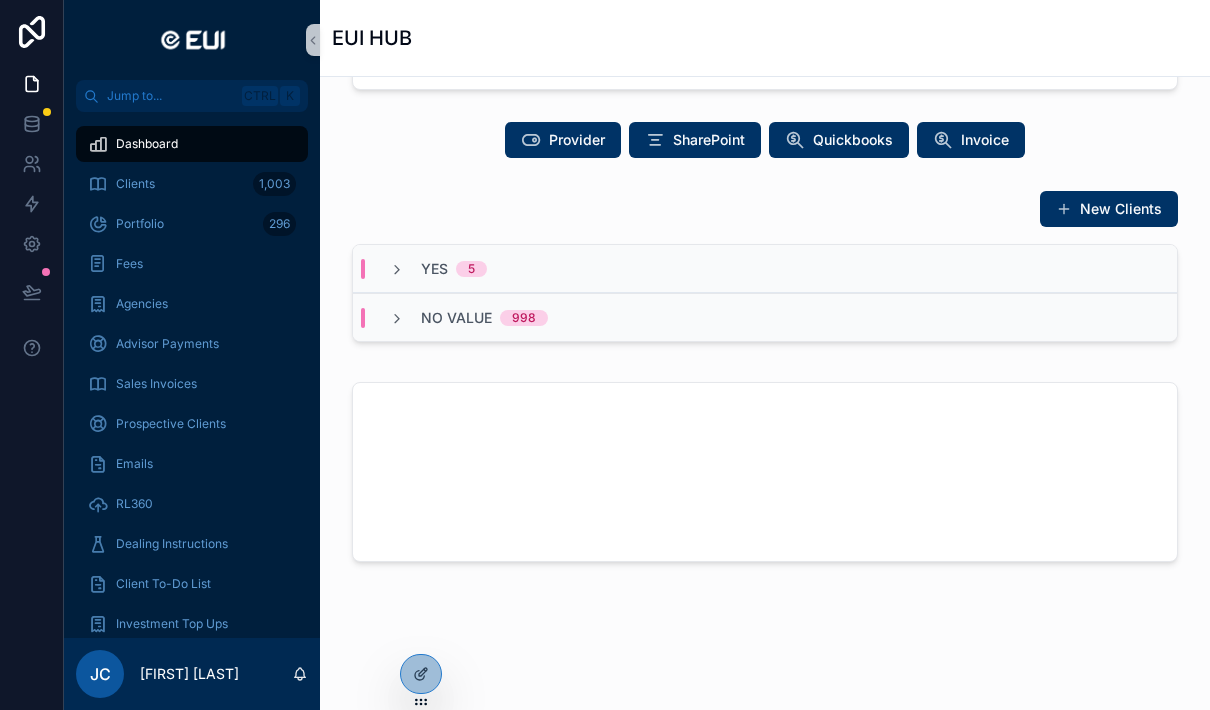 click at bounding box center (421, 674) 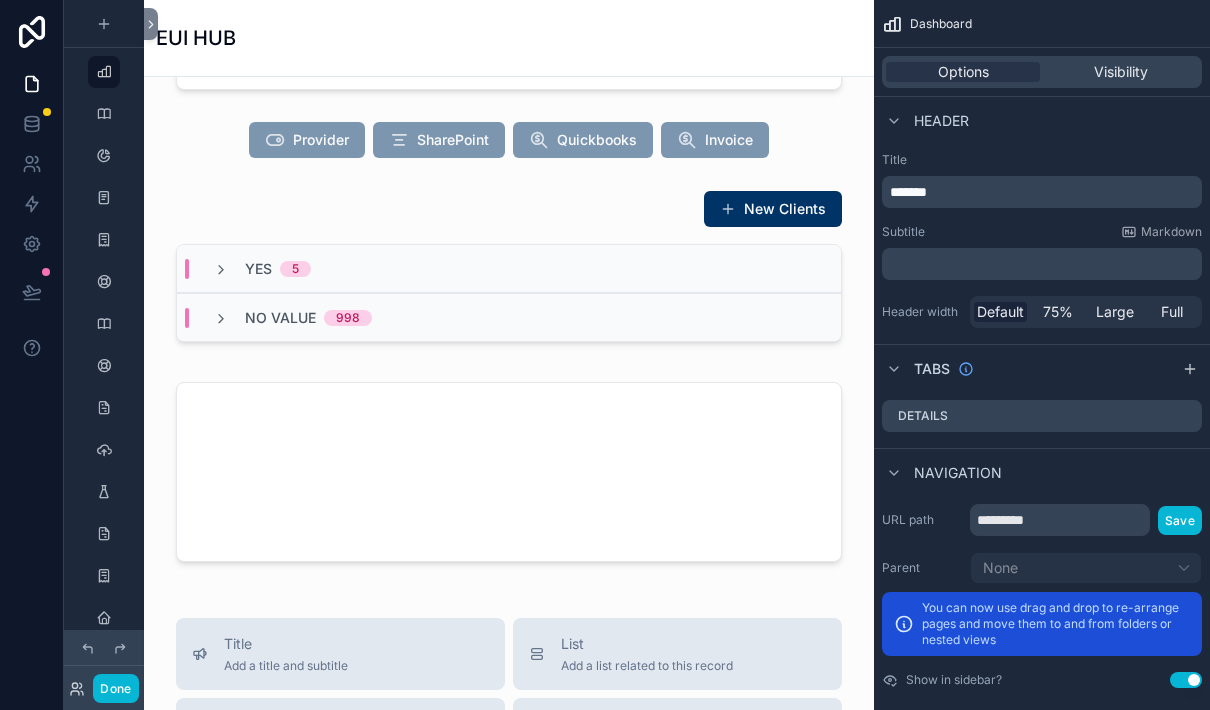 scroll, scrollTop: 0, scrollLeft: 0, axis: both 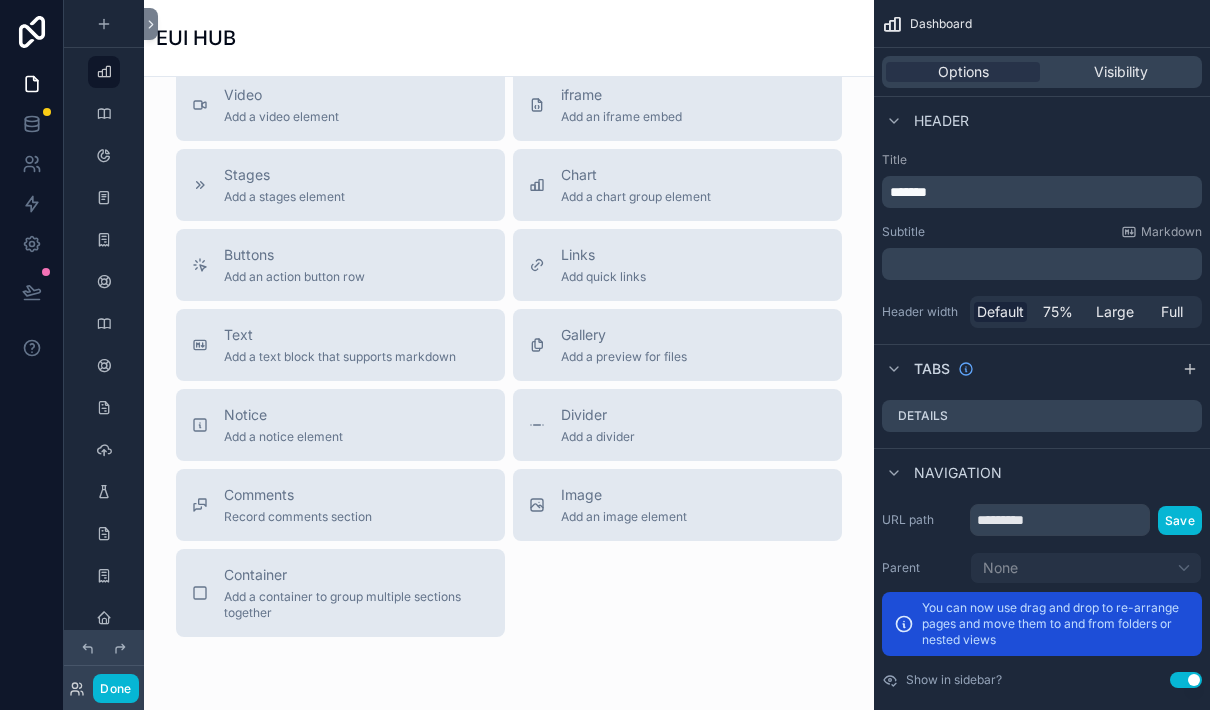 click on "Add a container to group multiple sections together" at bounding box center [356, 605] 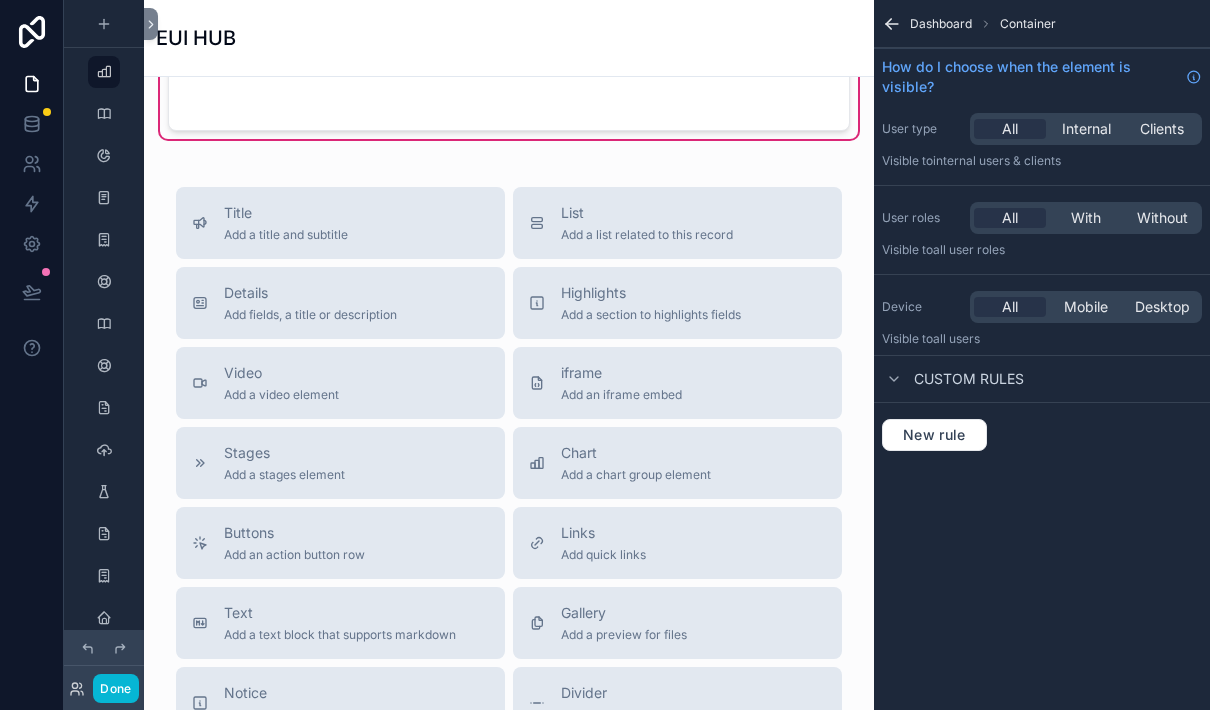 scroll, scrollTop: 51, scrollLeft: 0, axis: vertical 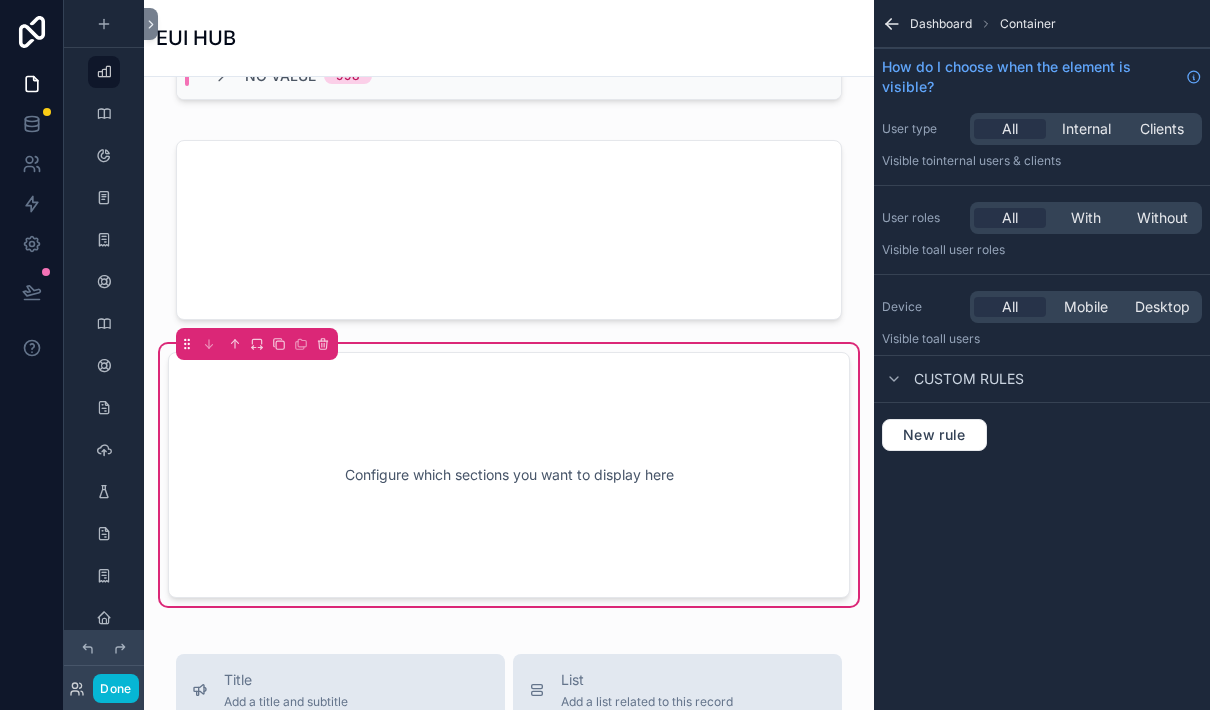 click on "Configure which sections you want to display here" at bounding box center (509, 475) 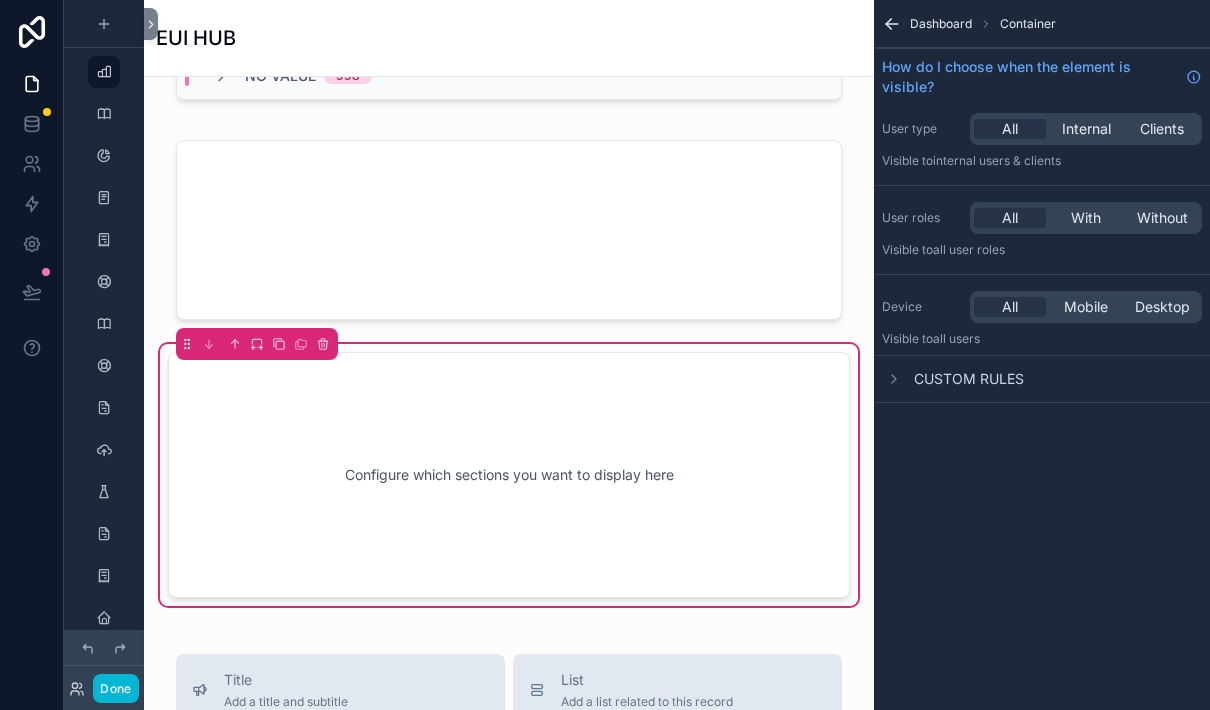 click on "Custom rules" at bounding box center (953, 379) 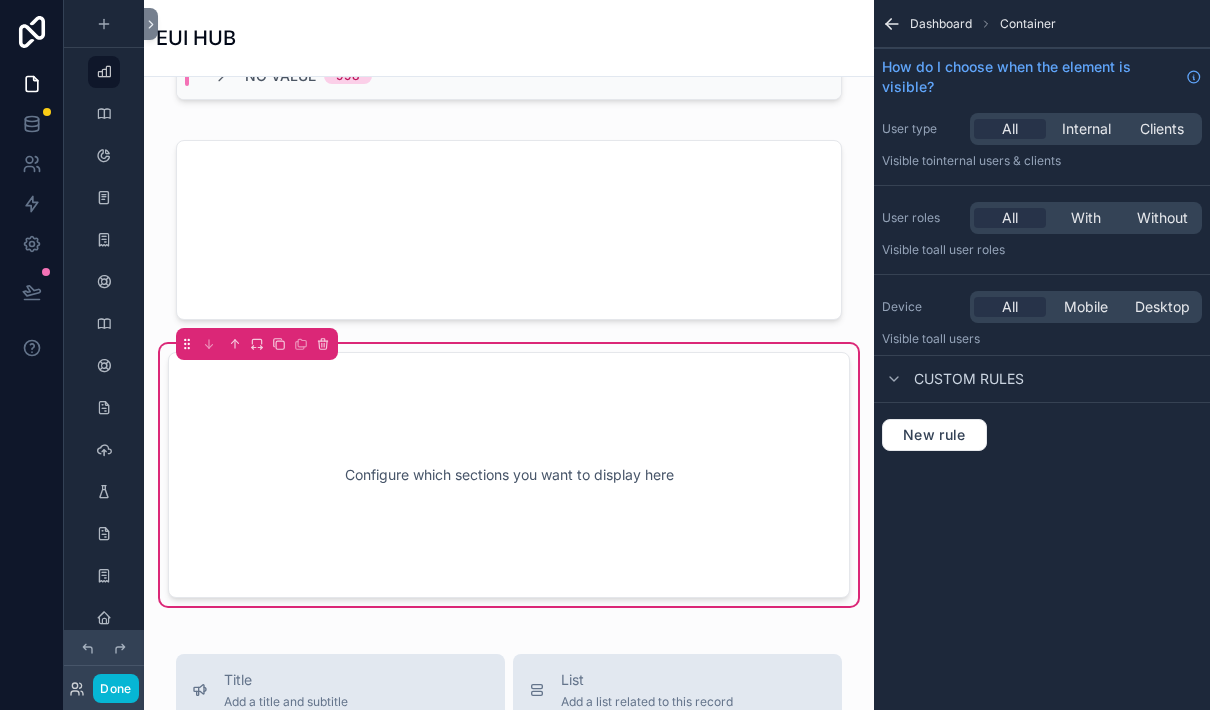 click on "New rule" at bounding box center [934, 435] 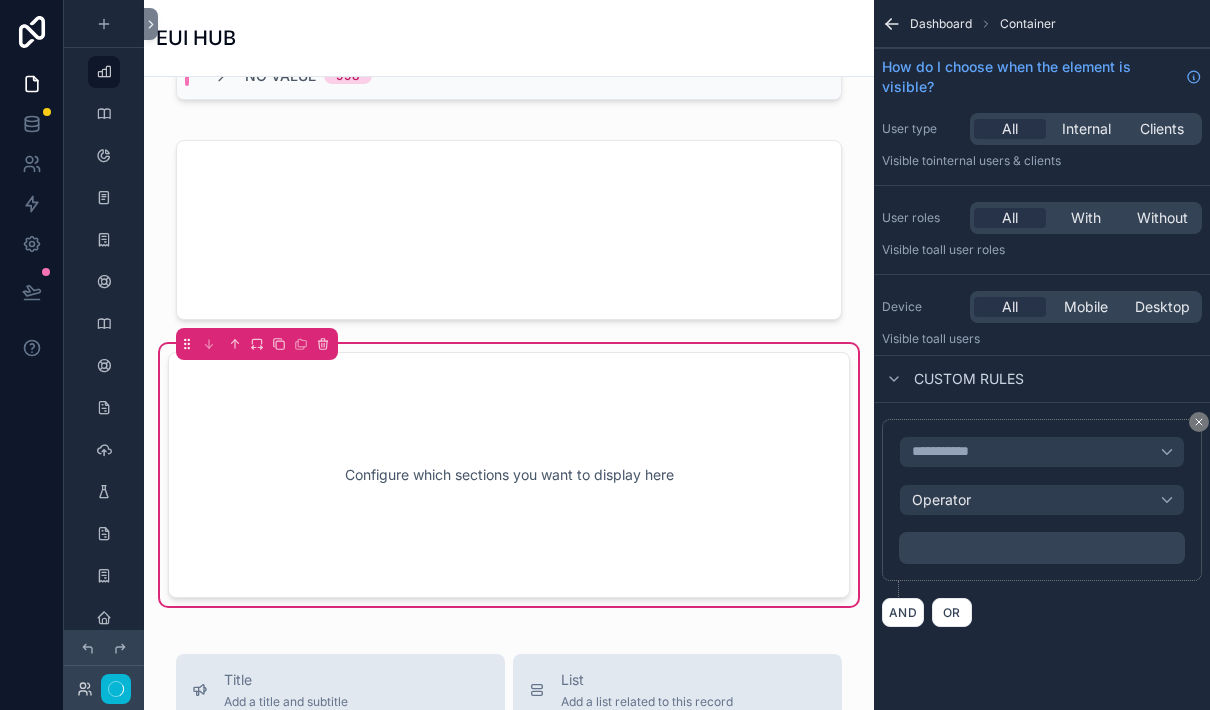 scroll, scrollTop: 0, scrollLeft: 0, axis: both 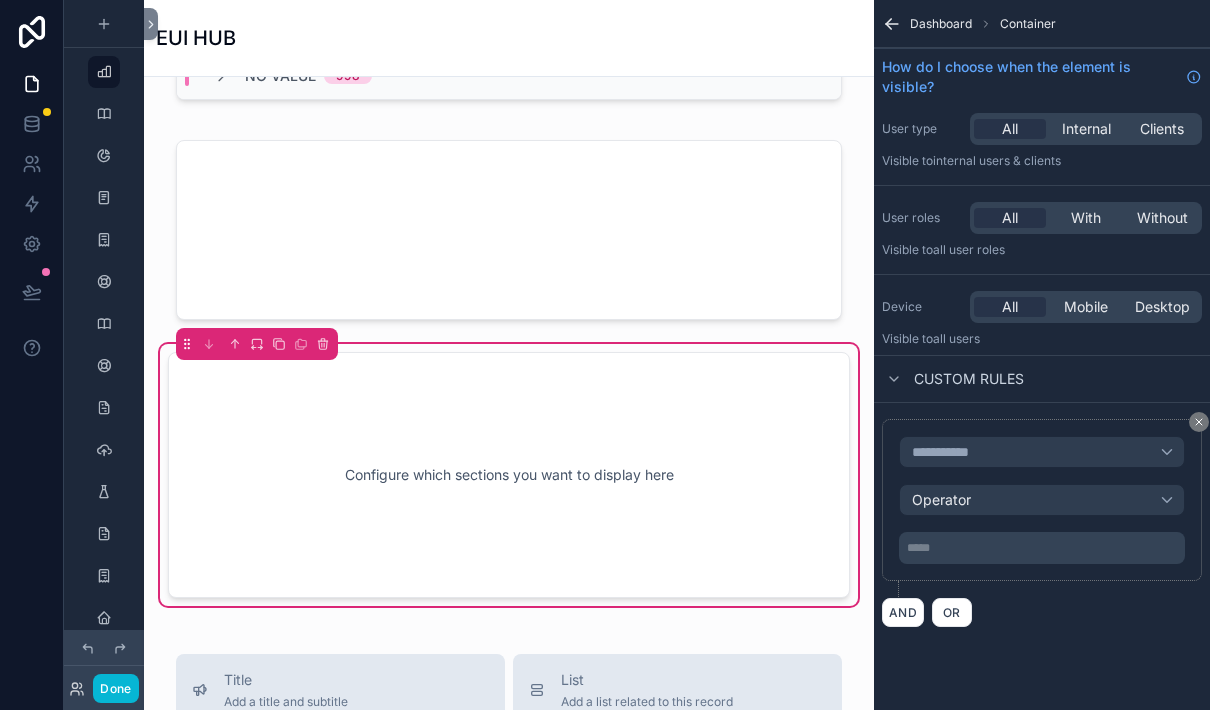 click on "**********" at bounding box center [1042, 452] 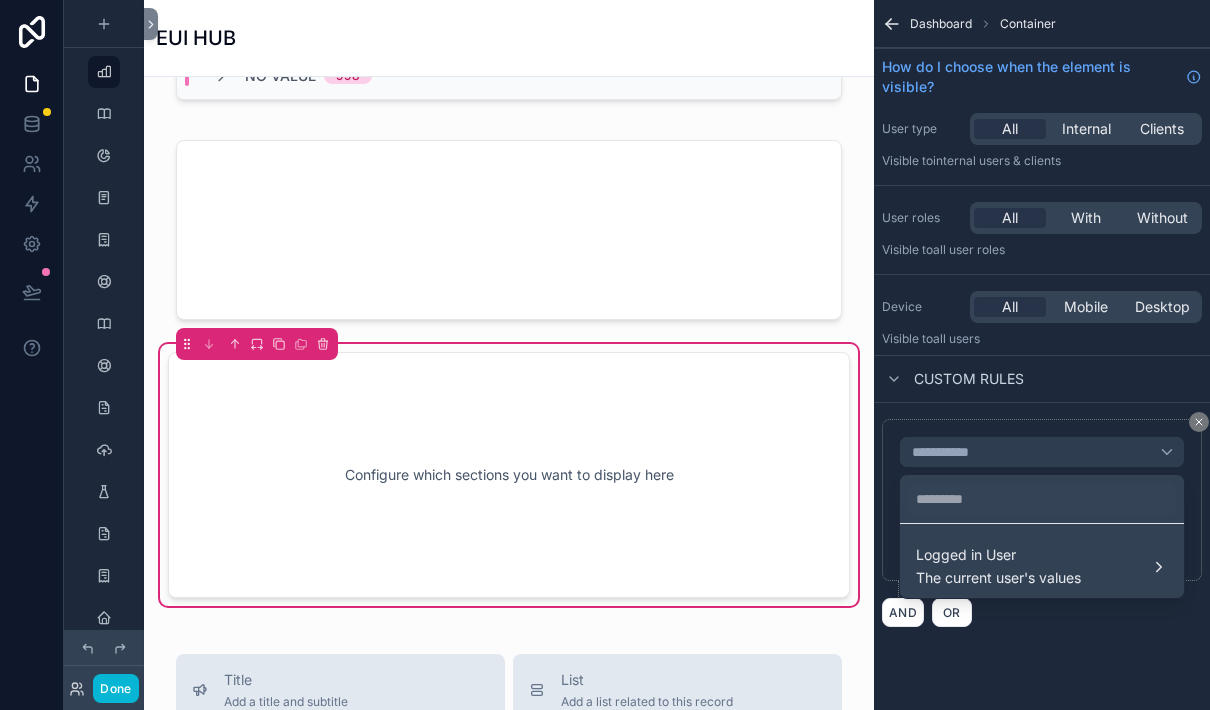 click at bounding box center [605, 355] 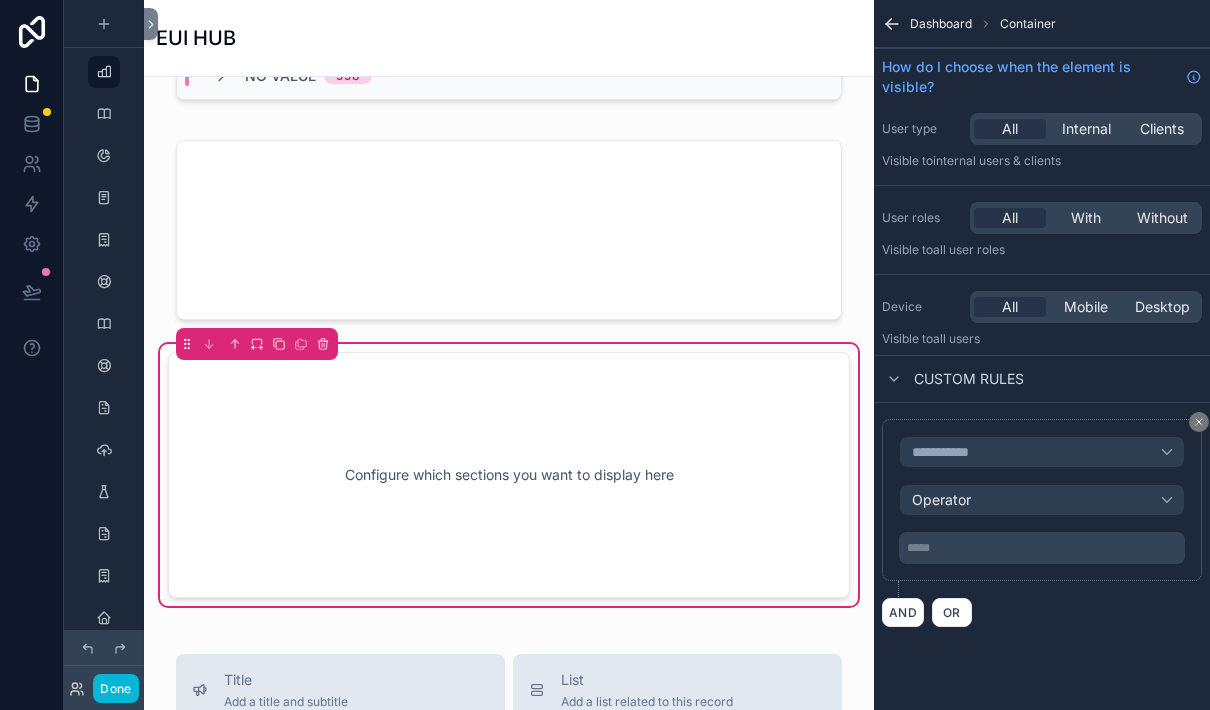 click on "Operator" at bounding box center (1042, 500) 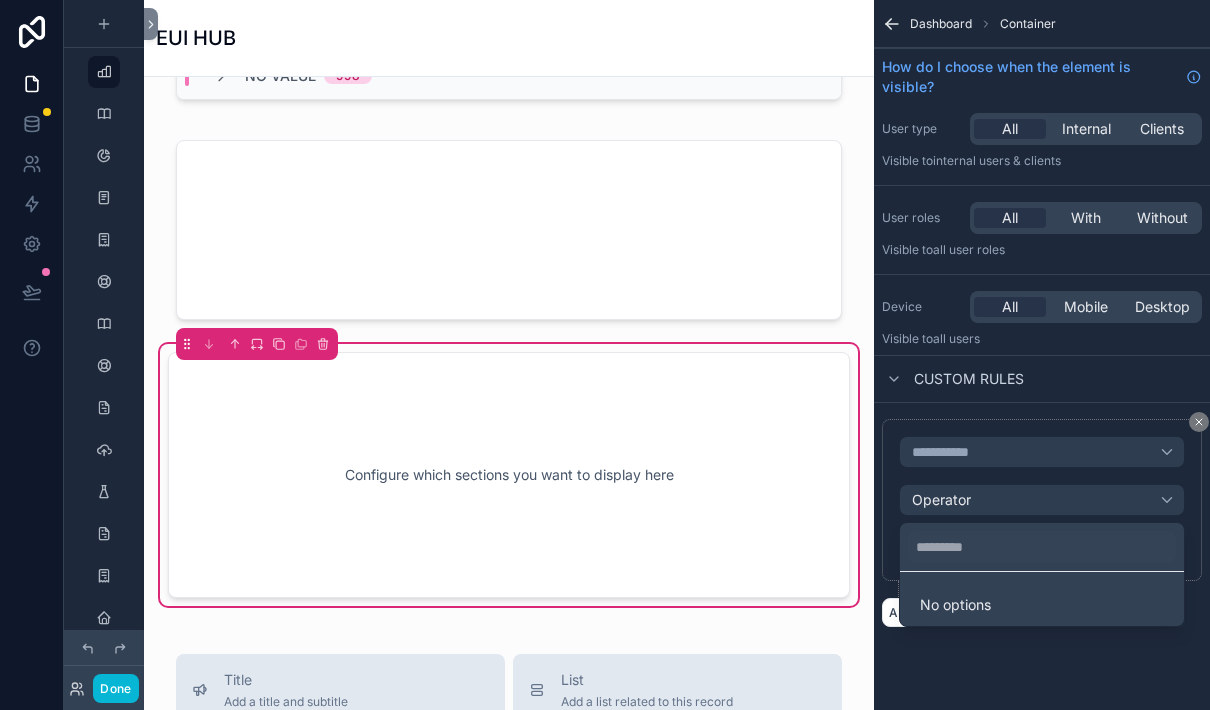 click at bounding box center [605, 355] 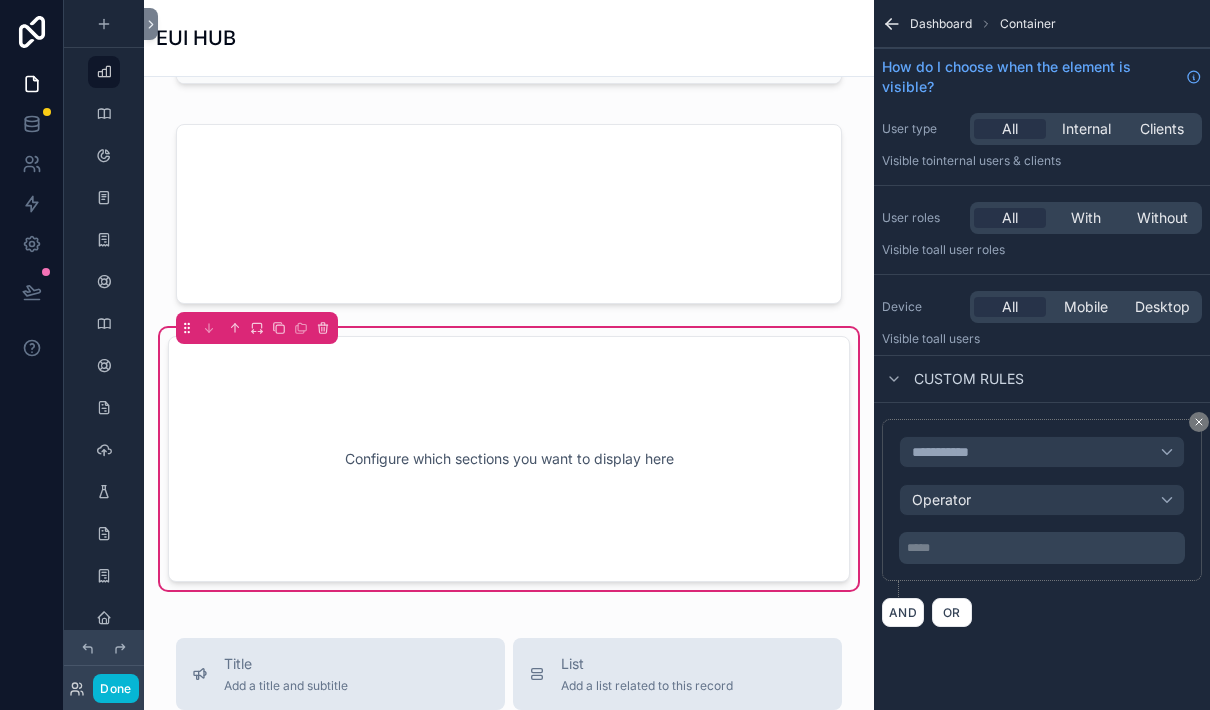 scroll, scrollTop: 738, scrollLeft: 0, axis: vertical 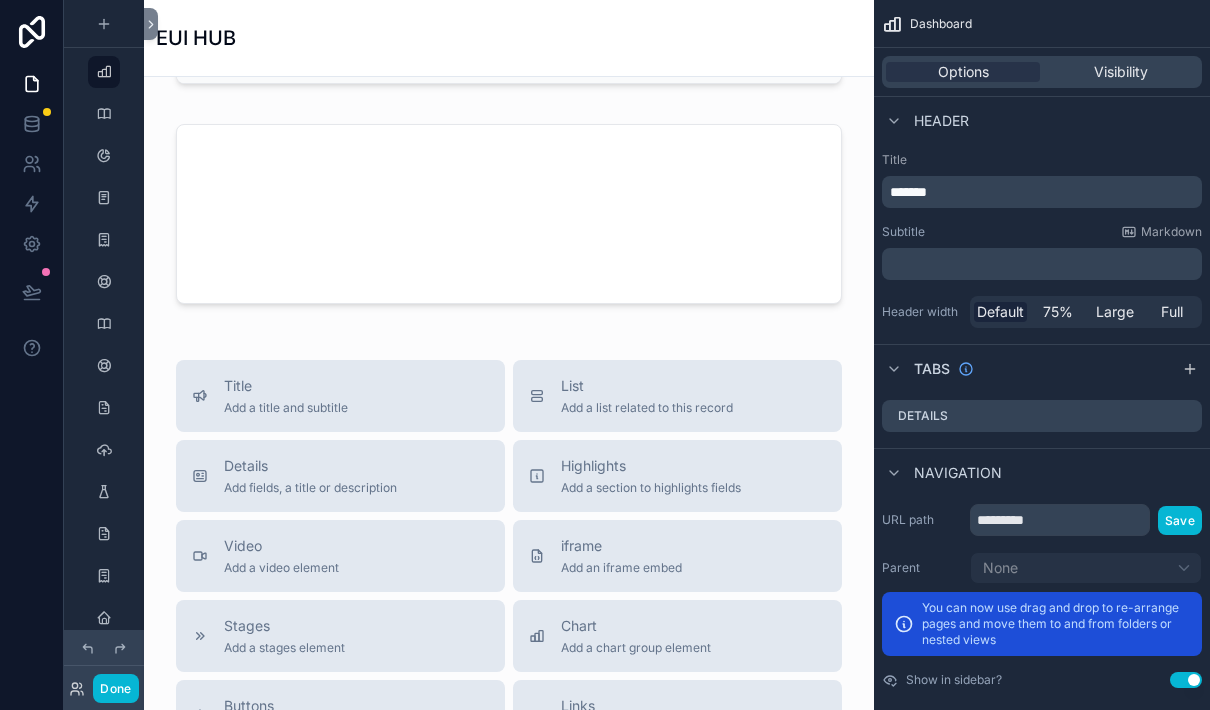 click at bounding box center [509, 214] 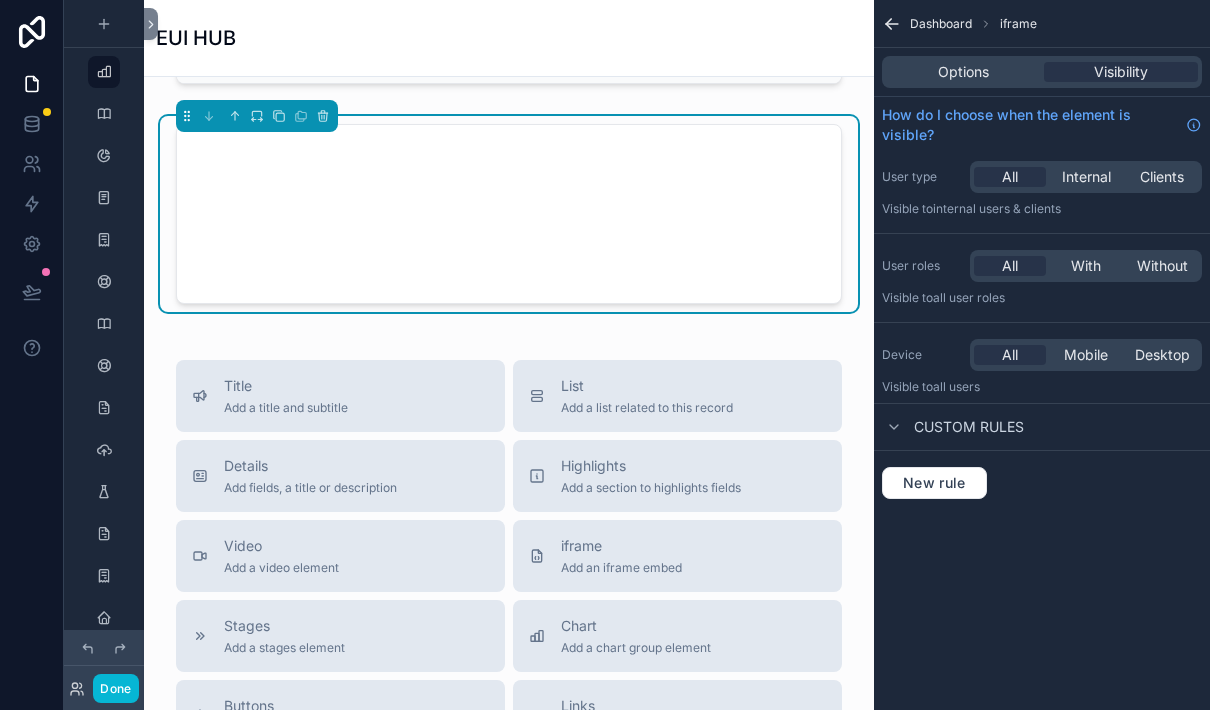 click on "Options" at bounding box center [963, 72] 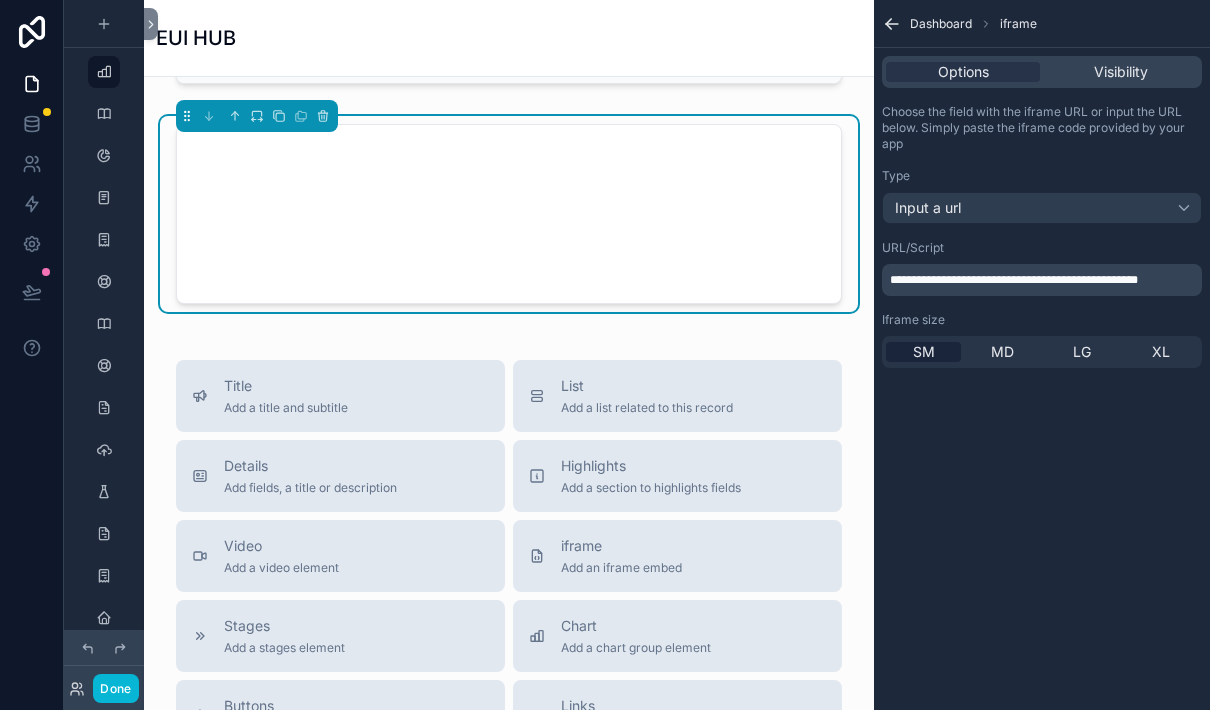 click on "XL" at bounding box center (1161, 352) 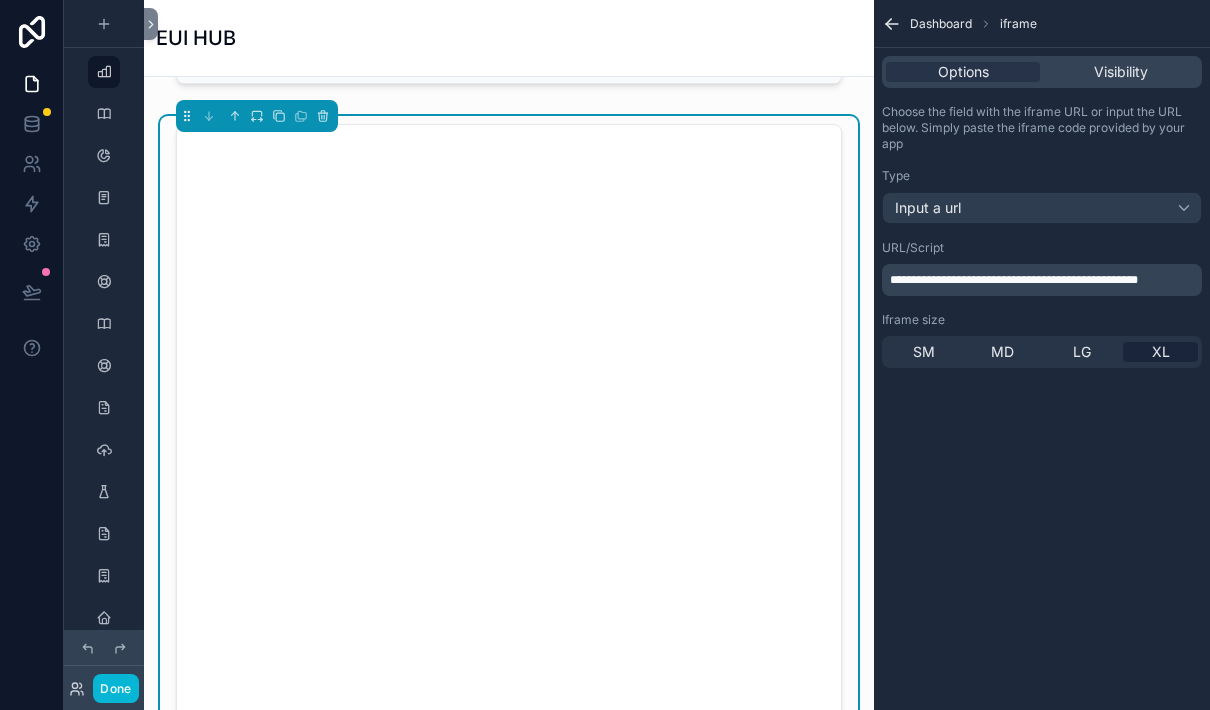 click on "LG" at bounding box center [1081, 352] 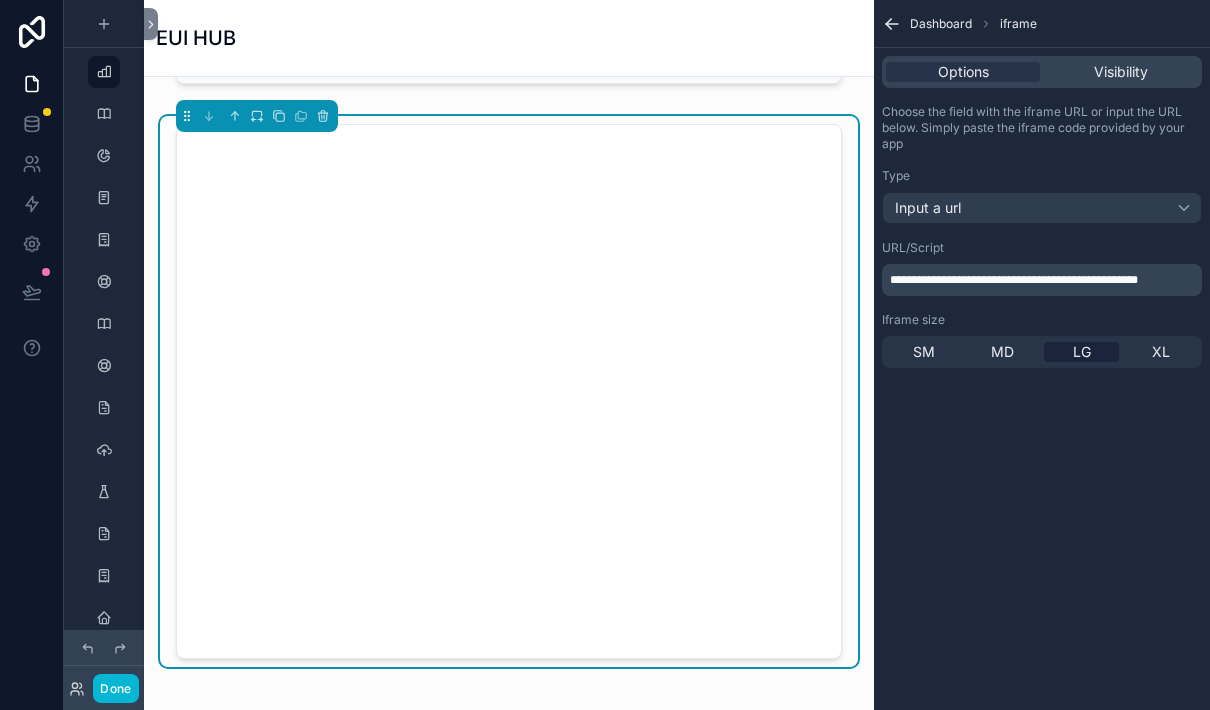 click on "MD" at bounding box center [1002, 352] 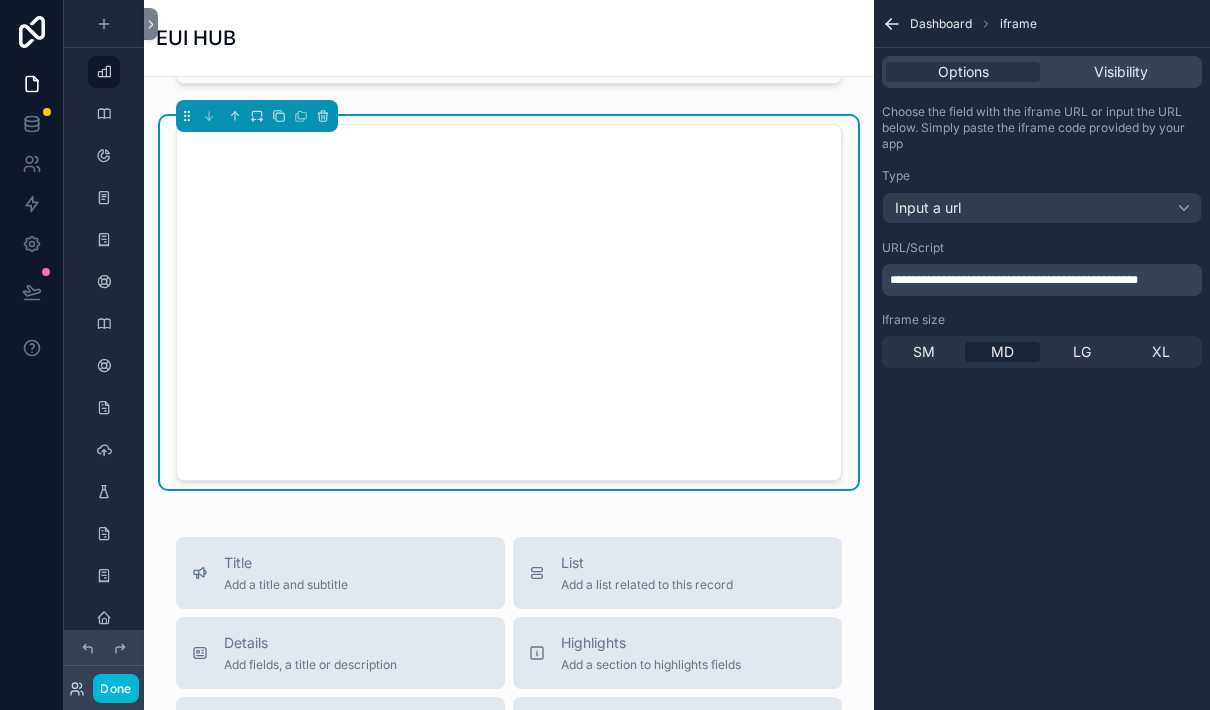 click on "SM" at bounding box center [924, 352] 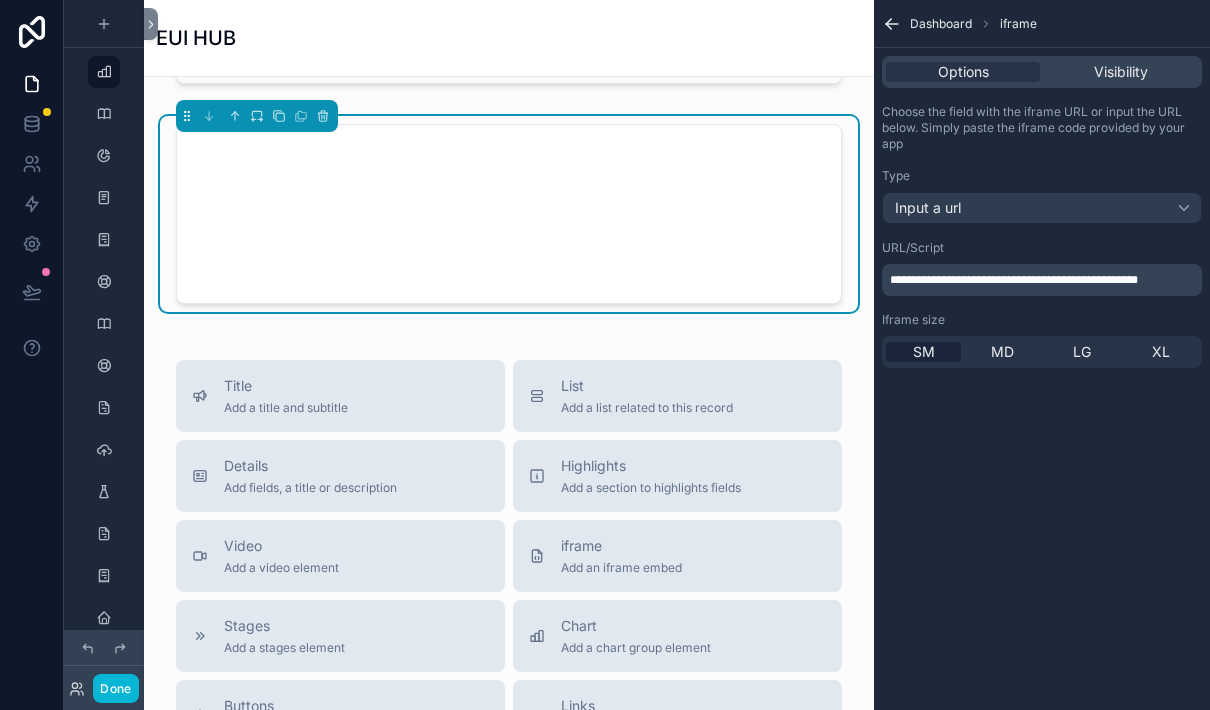 scroll, scrollTop: 0, scrollLeft: 0, axis: both 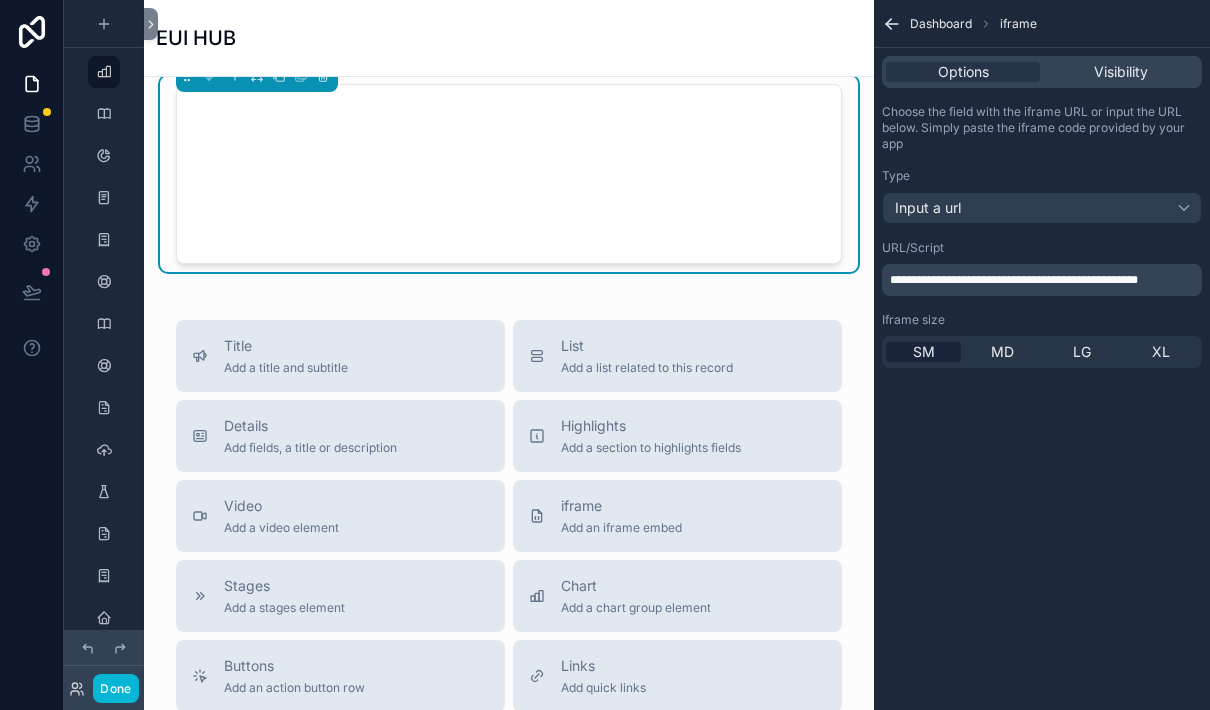 click on "Video Add a video element" at bounding box center (340, 516) 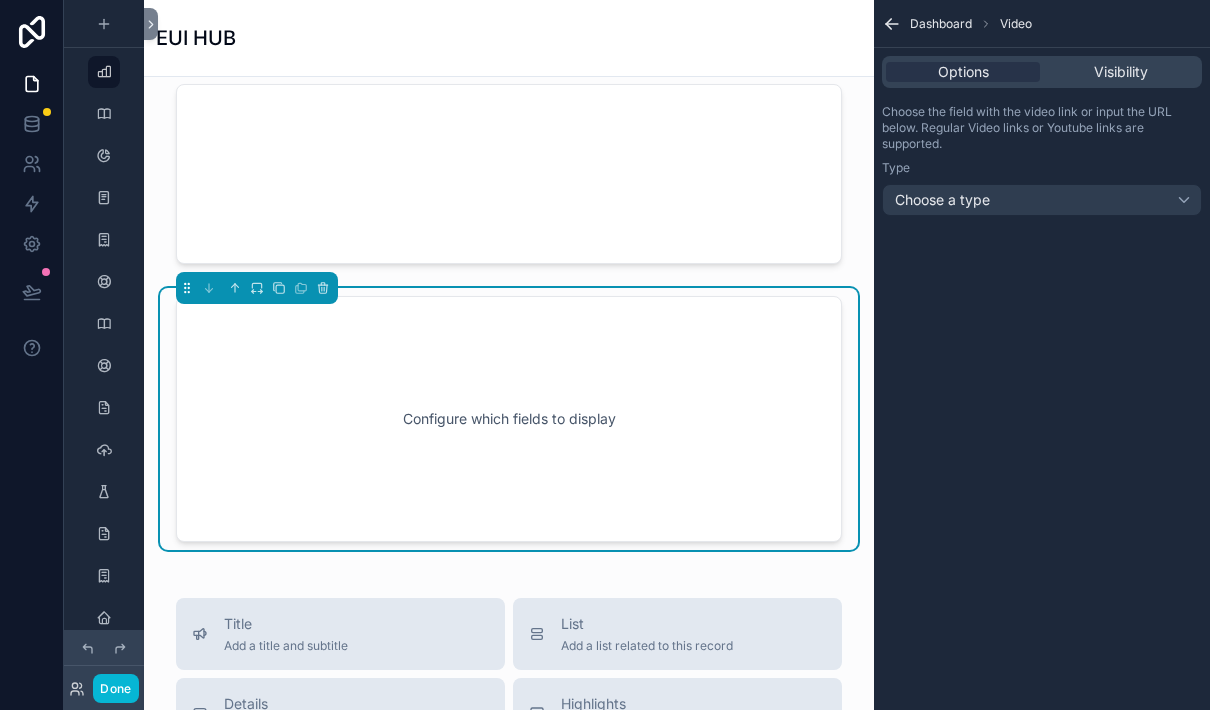 scroll, scrollTop: 39, scrollLeft: 0, axis: vertical 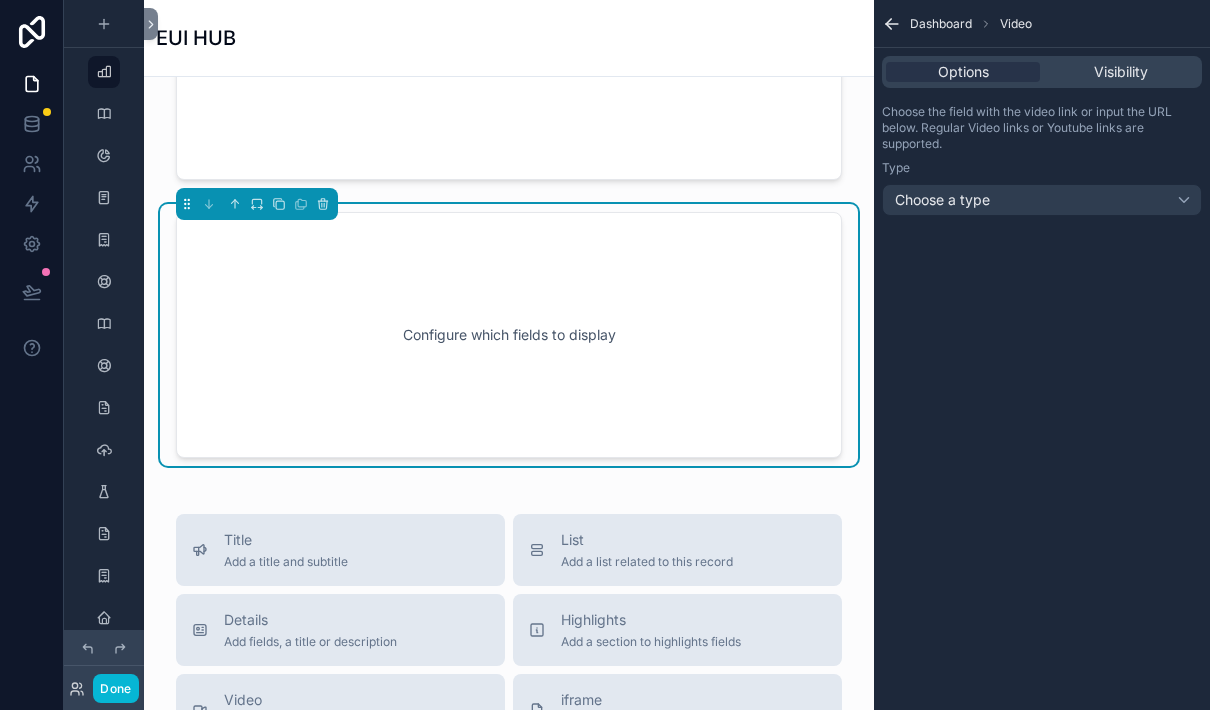 click on "Configure which fields to display" at bounding box center [509, 335] 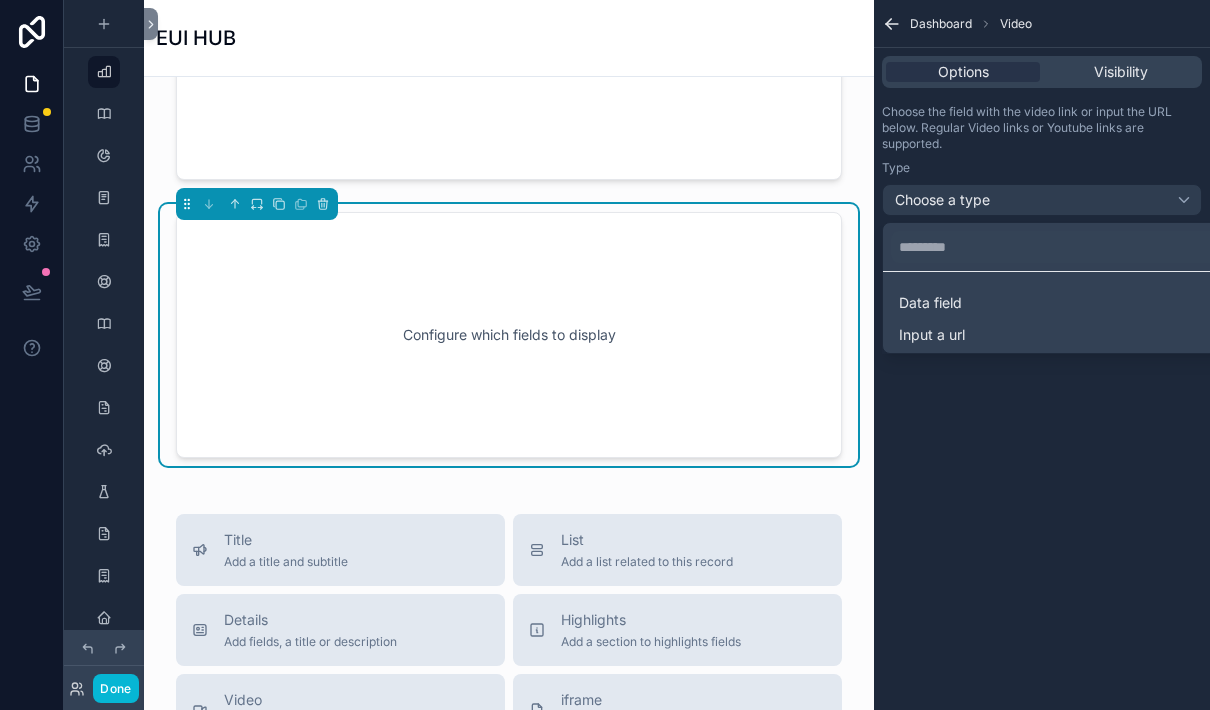 click on "Input a url" at bounding box center (1066, 335) 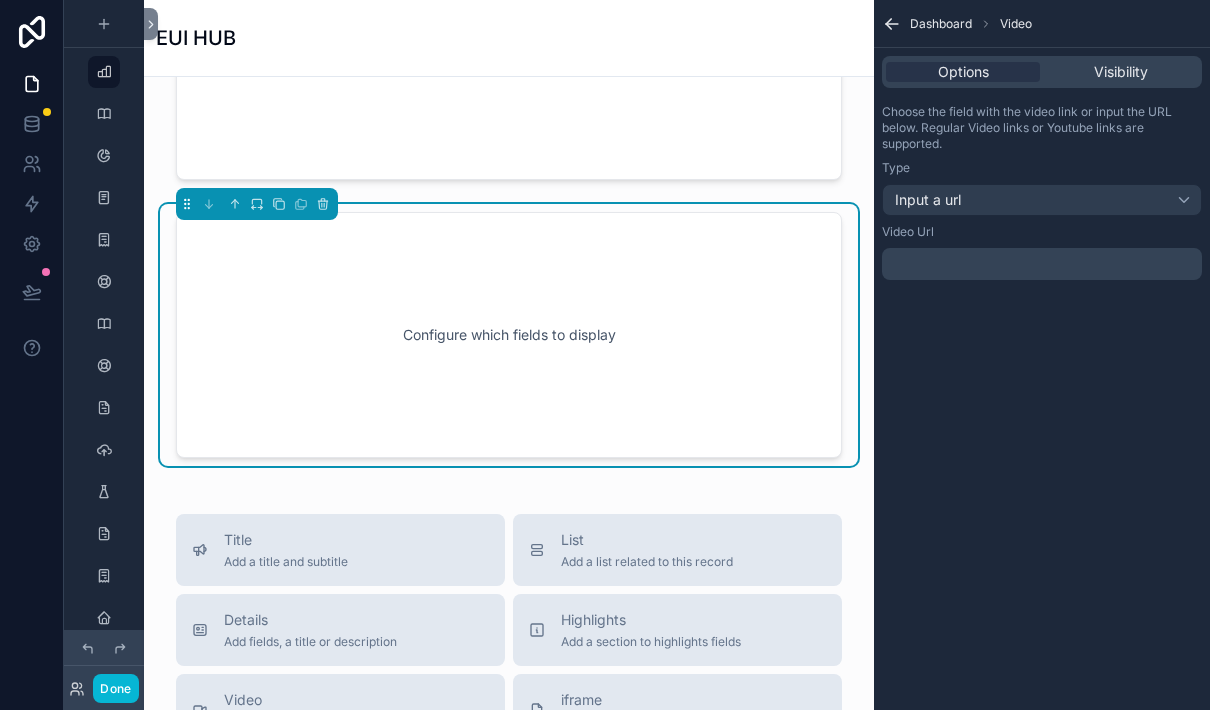 scroll, scrollTop: 0, scrollLeft: 0, axis: both 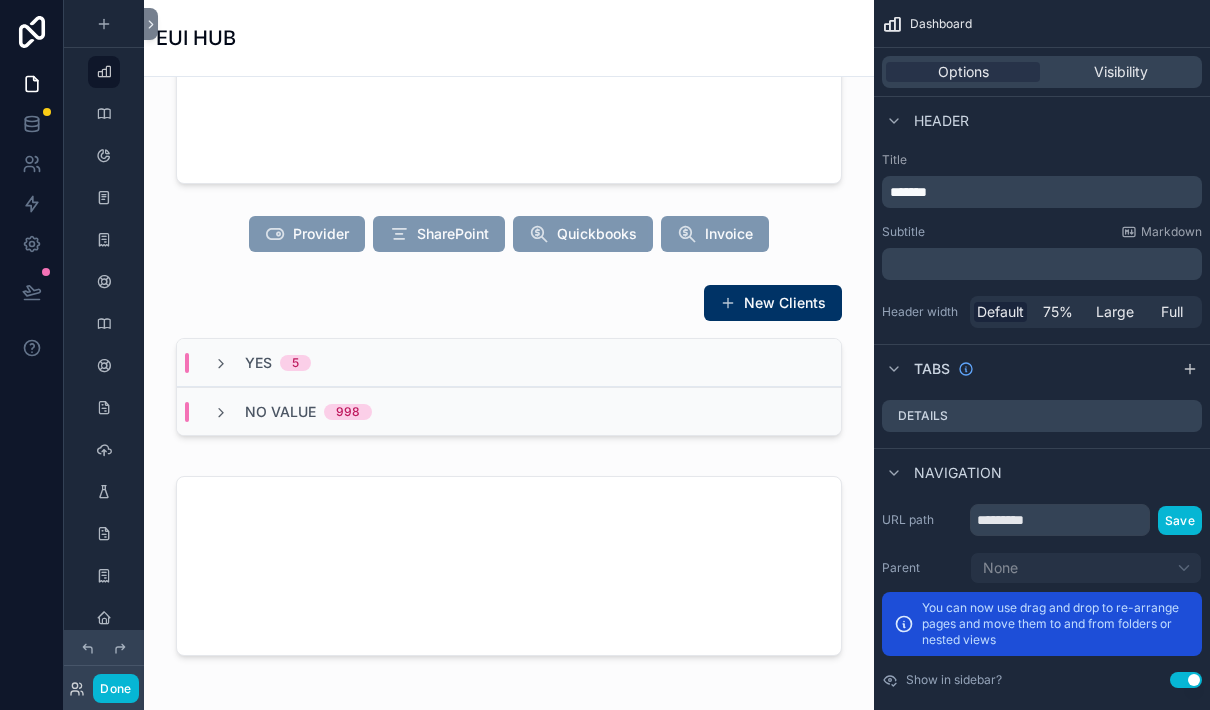 click at bounding box center (509, 566) 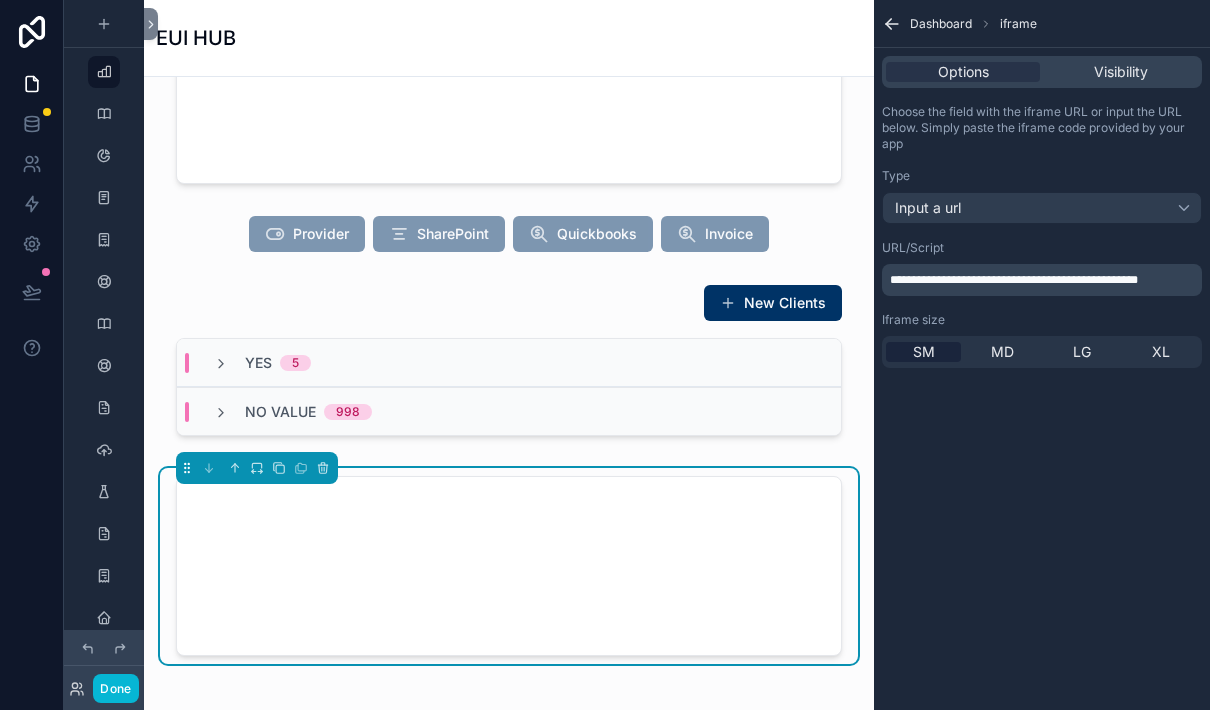 click on "Done Jump to... Ctrl K Dashboard Clients 1,003 Portfolio 296 Fees Agencies Advisor Payments Sales Invoices Prospective Clients Emails RL360 Dealing Instructions Client To-Do List Investment Top Ups Hoxton notes Users My Profile 1 Countries JC [FIRST] [LAST] EUI HUB Add a Client View a Client Update a Client Add a Prospect Dealing Top Up Provider SharePoint Quickbooks Invoice New Clients Yes 5 No value 998 Title Add a title and subtitle List Add a list related to this record Details Add fields, a title or description Highlights Add a section to highlights fields Video Add a video element iframe Add an iframe embed Stages Add a stages element Chart Add a chart group element Buttons Add an action button row Links Add quick links Text Add a text block that supports markdown Gallery Add a preview for files Notice Add a notice element Divider Add a divider Comments Record comments section Image Add an image element Container Add a container to group multiple sections together Dashboard iframe Type" at bounding box center [605, 355] 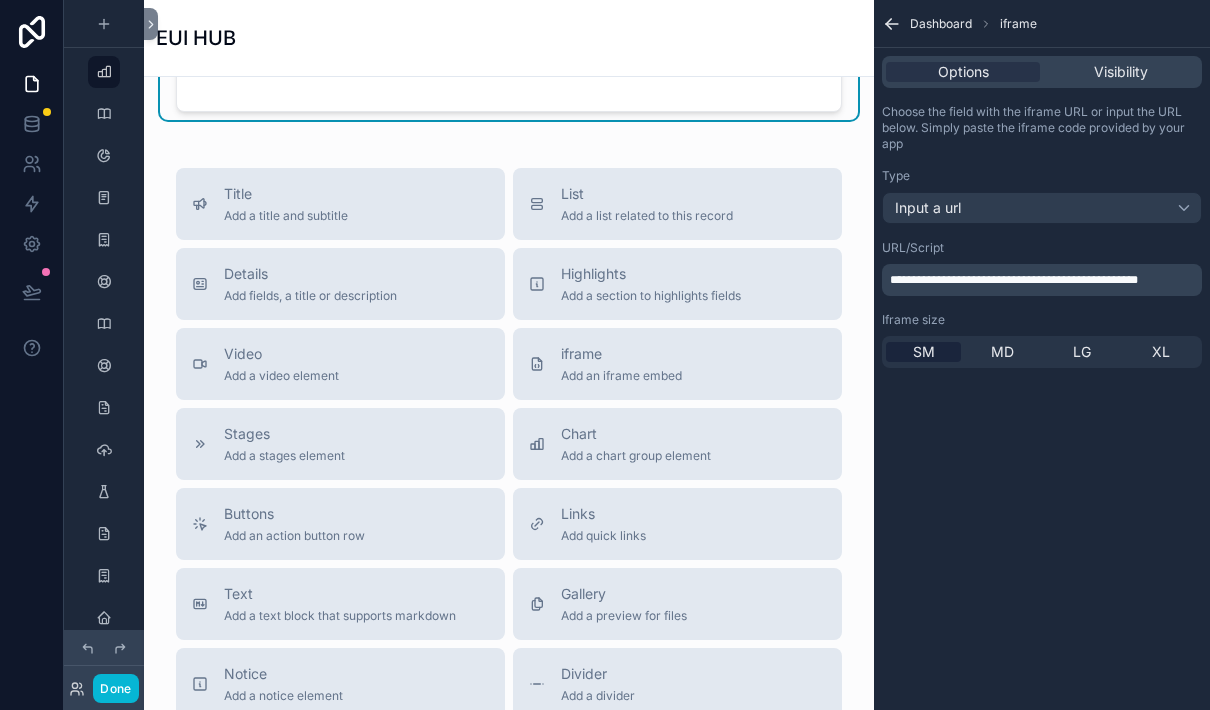 scroll, scrollTop: 933, scrollLeft: 0, axis: vertical 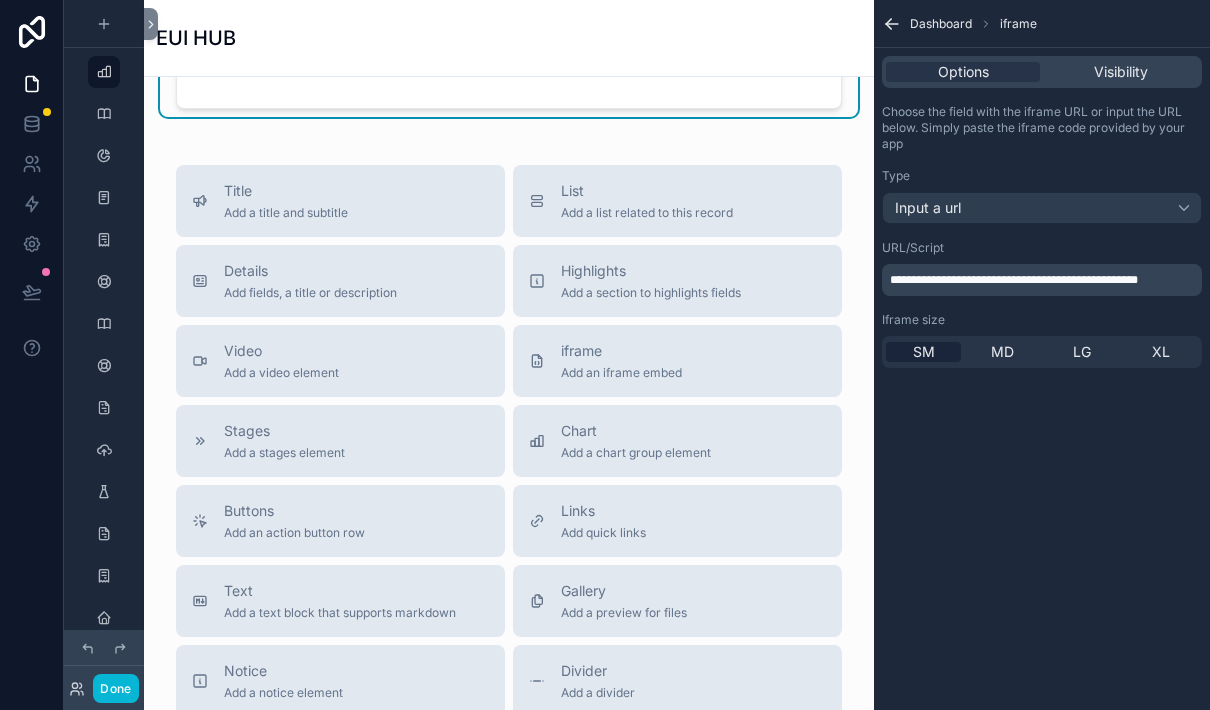 click on "Done Jump to... Ctrl K Dashboard Clients 1,003 Portfolio 296 Fees Agencies Advisor Payments Sales Invoices Prospective Clients Emails RL360 Dealing Instructions Client To-Do List Investment Top Ups Hoxton notes Users My Profile 1 Countries JC [FIRST] [LAST] EUI HUB Add a Client View a Client Update a Client Add a Prospect Dealing Top Up Provider SharePoint Quickbooks Invoice New Clients Yes 5 No value 998 Title Add a title and subtitle List Add a list related to this record Details Add fields, a title or description Highlights Add a section to highlights fields Video Add a video element iframe Add an iframe embed Stages Add a stages element Chart Add a chart group element Buttons Add an action button row Links Add quick links Text Add a text block that supports markdown Gallery Add a preview for files Notice Add a notice element Divider Add a divider Comments Record comments section Image Add an image element Container Add a container to group multiple sections together Dashboard iframe Type" at bounding box center [605, 355] 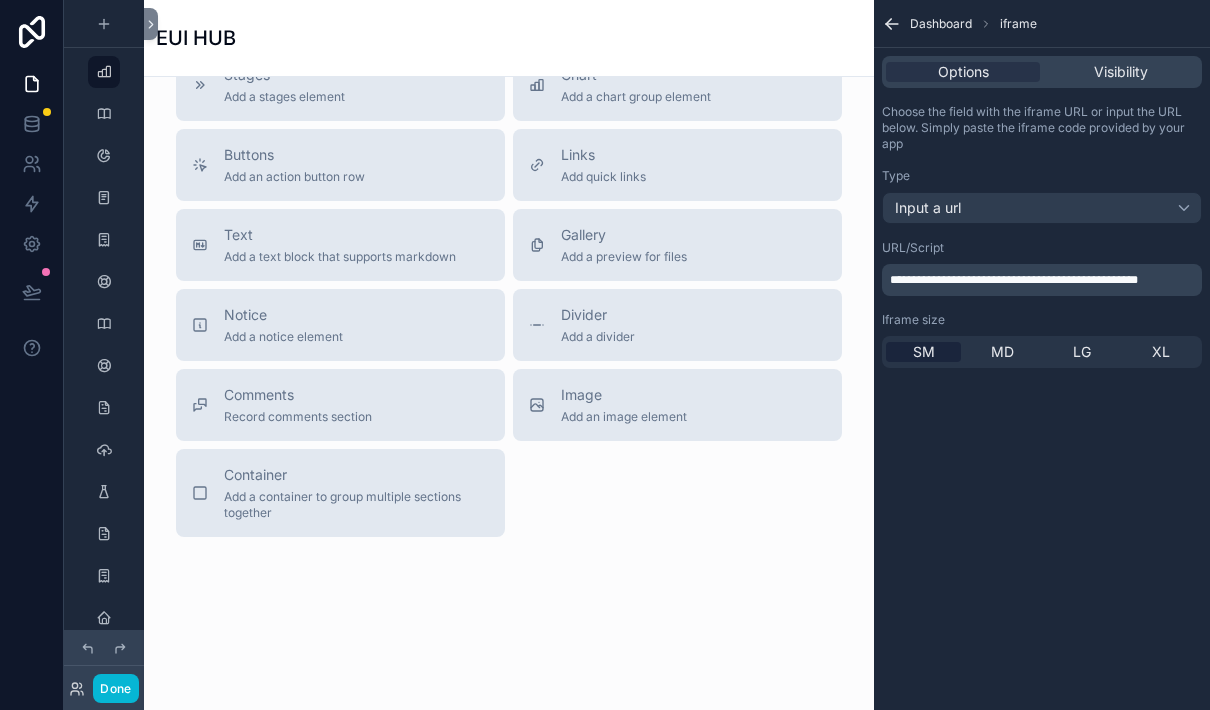 scroll, scrollTop: 1288, scrollLeft: 0, axis: vertical 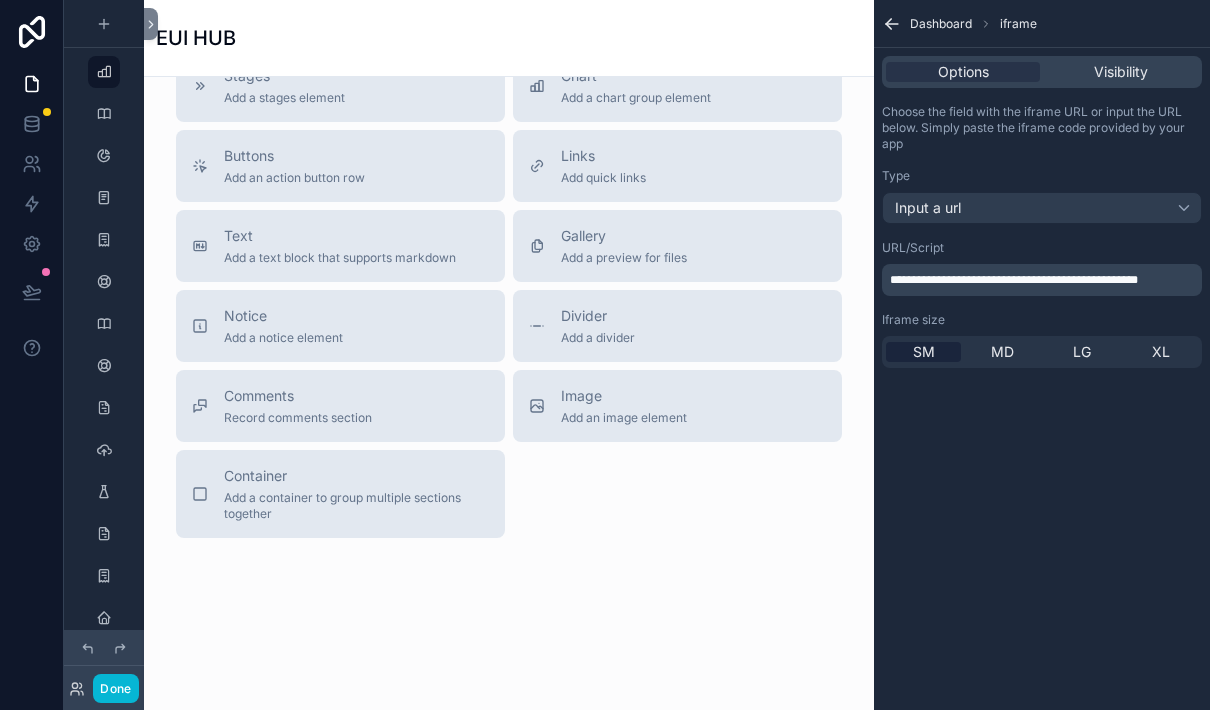 click on "Done Jump to... Ctrl K Dashboard Clients 1,003 Portfolio 296 Fees Agencies Advisor Payments Sales Invoices Prospective Clients Emails RL360 Dealing Instructions Client To-Do List Investment Top Ups Hoxton notes Users My Profile 1 Countries JC [FIRST] [LAST] EUI HUB Add a Client View a Client Update a Client Add a Prospect Dealing Top Up Provider SharePoint Quickbooks Invoice New Clients Yes 5 No value 998 Title Add a title and subtitle List Add a list related to this record Details Add fields, a title or description Highlights Add a section to highlights fields Video Add a video element iframe Add an iframe embed Stages Add a stages element Chart Add a chart group element Buttons Add an action button row Links Add quick links Text Add a text block that supports markdown Gallery Add a preview for files Notice Add a notice element Divider Add a divider Comments Record comments section Image Add an image element Container Add a container to group multiple sections together Dashboard iframe Type" at bounding box center [605, 355] 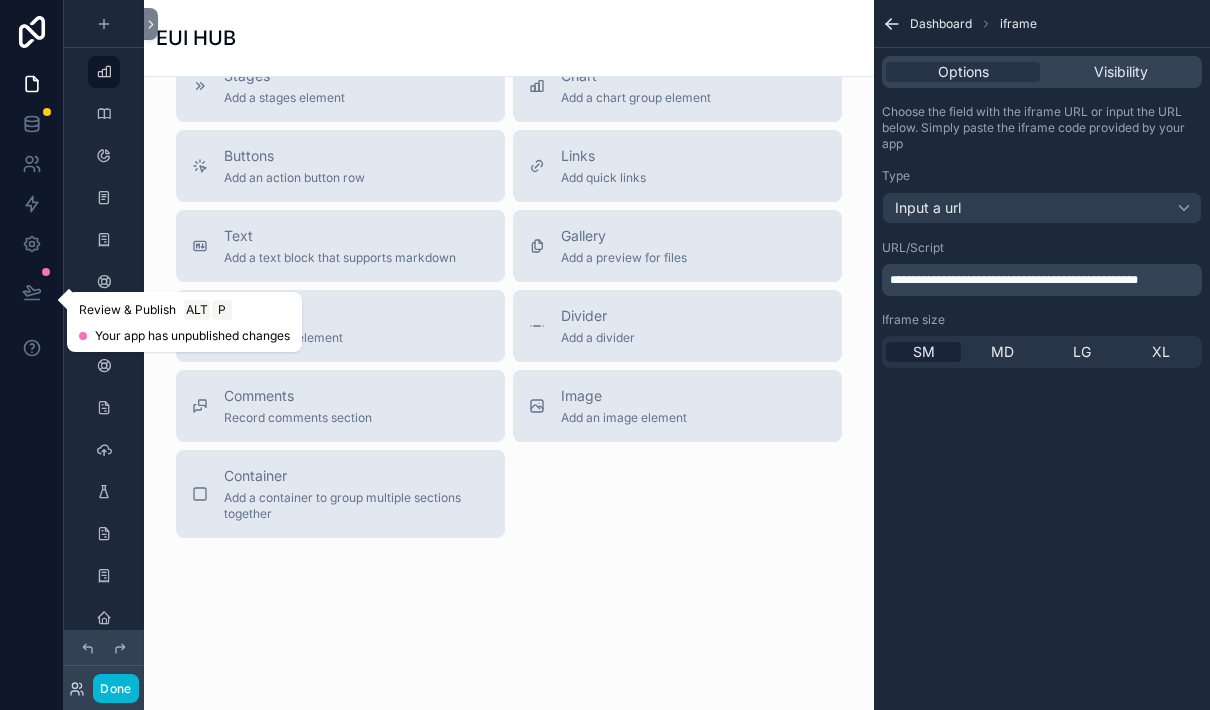click on "Review & Publish Alt P Your app has unpublished changes" at bounding box center (184, 322) 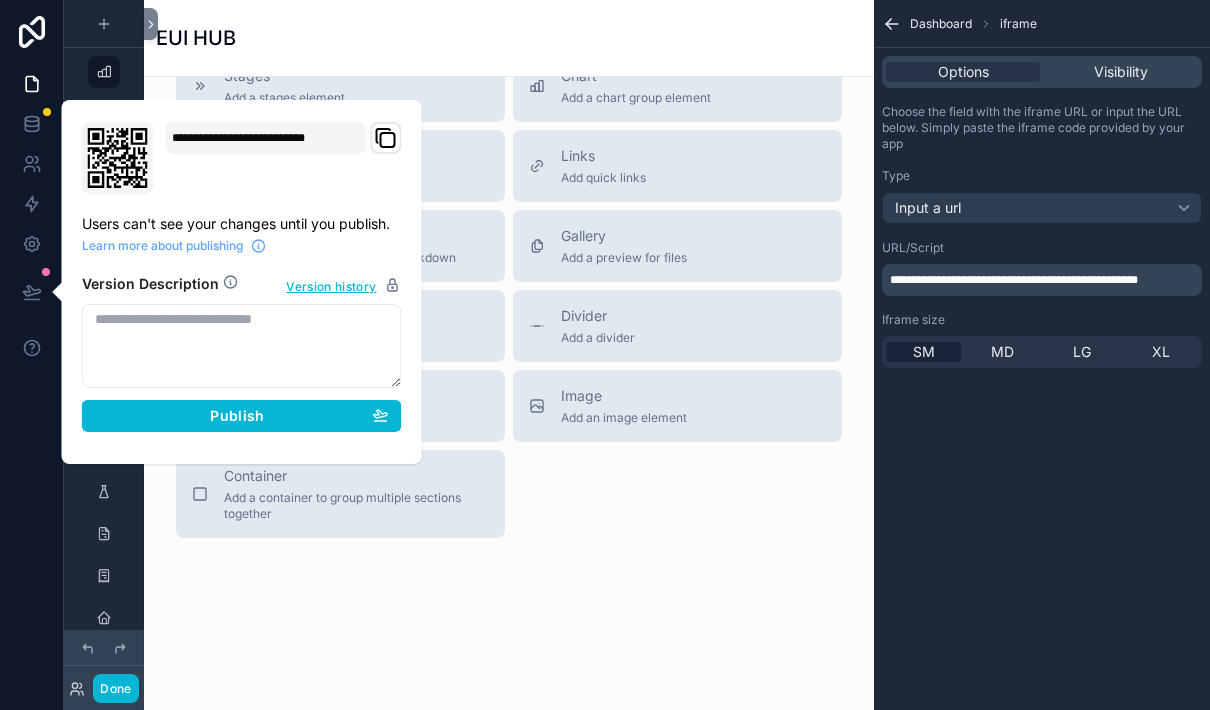 click on "Publish" at bounding box center (242, 416) 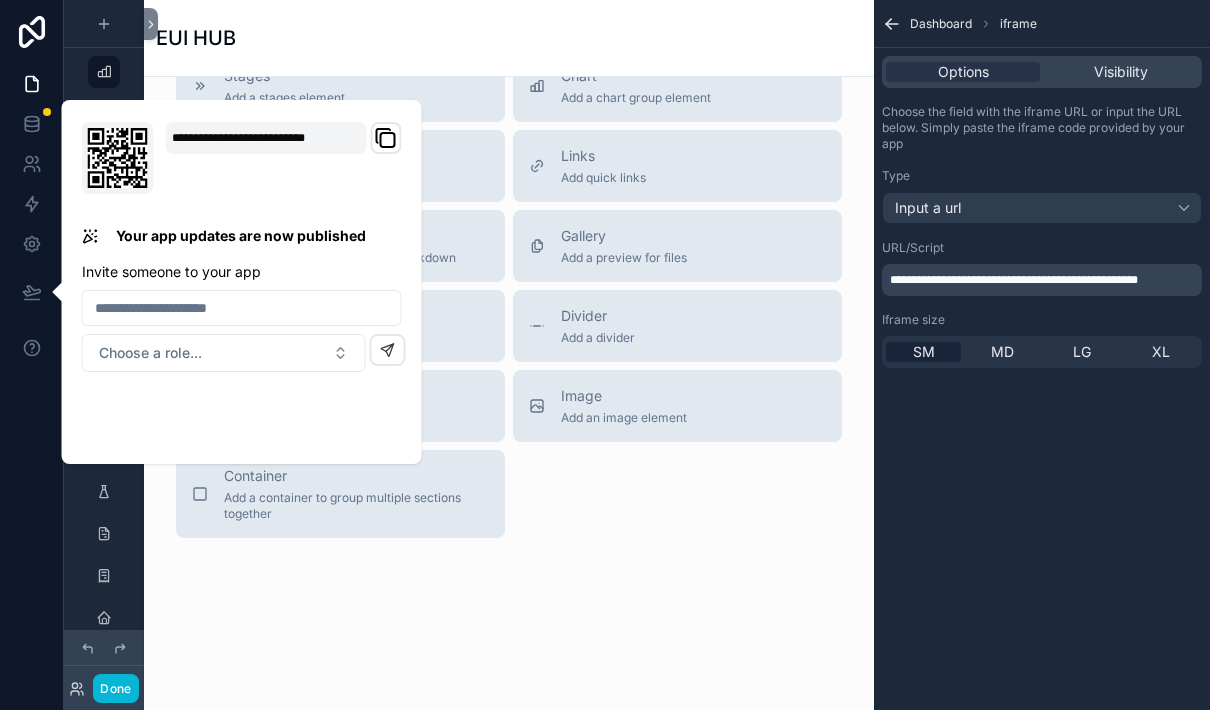 click on "Done Jump to... Ctrl K Dashboard Clients 1,003 Portfolio 296 Fees Agencies Advisor Payments Sales Invoices Prospective Clients Emails RL360 Dealing Instructions Client To-Do List Investment Top Ups Hoxton notes Users My Profile 1 Countries JC [FIRST] [LAST] EUI HUB Add a Client View a Client Update a Client Add a Prospect Dealing Top Up Provider SharePoint Quickbooks Invoice New Clients Yes 5 No value 998 Title Add a title and subtitle List Add a list related to this record Details Add fields, a title or description Highlights Add a section to highlights fields Video Add a video element iframe Add an iframe embed Stages Add a stages element Chart Add a chart group element Buttons Add an action button row Links Add quick links Text Add a text block that supports markdown Gallery Add a preview for files Notice Add a notice element Divider Add a divider Comments Record comments section Image Add an image element Container Add a container to group multiple sections together Dashboard iframe Type" at bounding box center (605, 355) 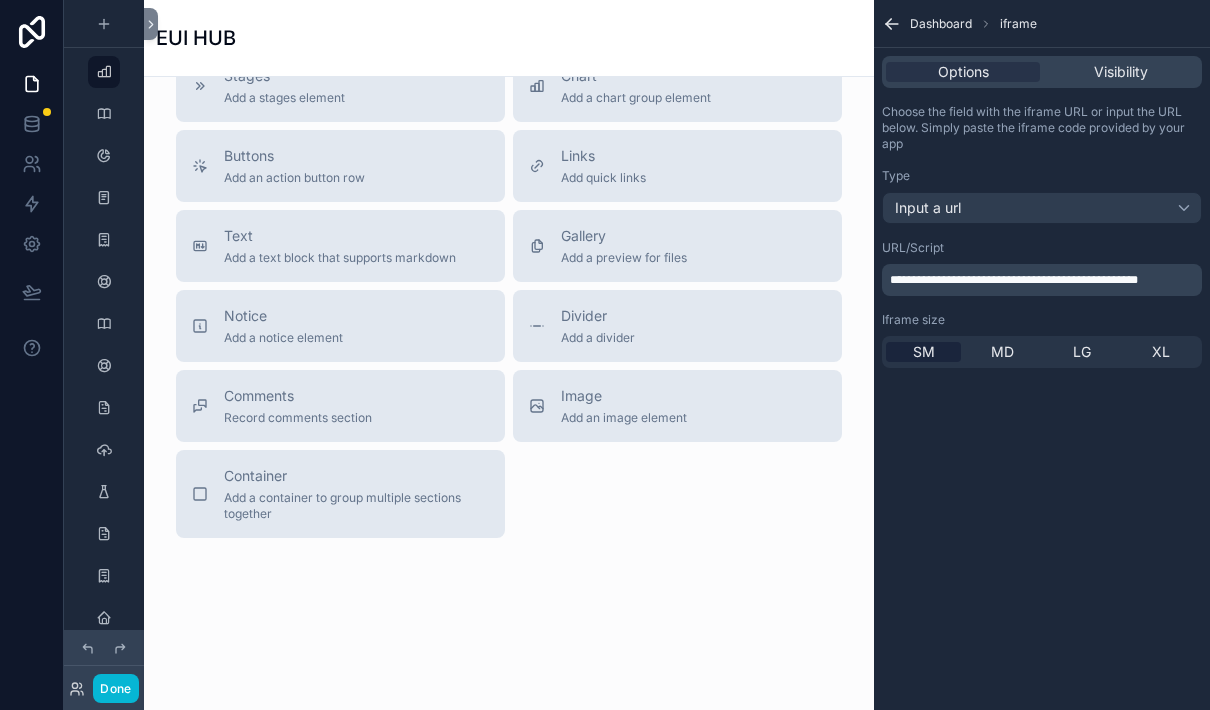 click on "Done Jump to... Ctrl K Dashboard Clients 1,003 Portfolio 296 Fees Agencies Advisor Payments Sales Invoices Prospective Clients Emails RL360 Dealing Instructions Client To-Do List Investment Top Ups Hoxton notes Users My Profile 1 Countries JC [FIRST] [LAST] EUI HUB Add a Client View a Client Update a Client Add a Prospect Dealing Top Up Provider SharePoint Quickbooks Invoice New Clients Yes 5 No value 998 Title Add a title and subtitle List Add a list related to this record Details Add fields, a title or description Highlights Add a section to highlights fields Video Add a video element iframe Add an iframe embed Stages Add a stages element Chart Add a chart group element Buttons Add an action button row Links Add quick links Text Add a text block that supports markdown Gallery Add a preview for files Notice Add a notice element Divider Add a divider Comments Record comments section Image Add an image element Container Add a container to group multiple sections together Dashboard iframe Type" at bounding box center [605, 355] 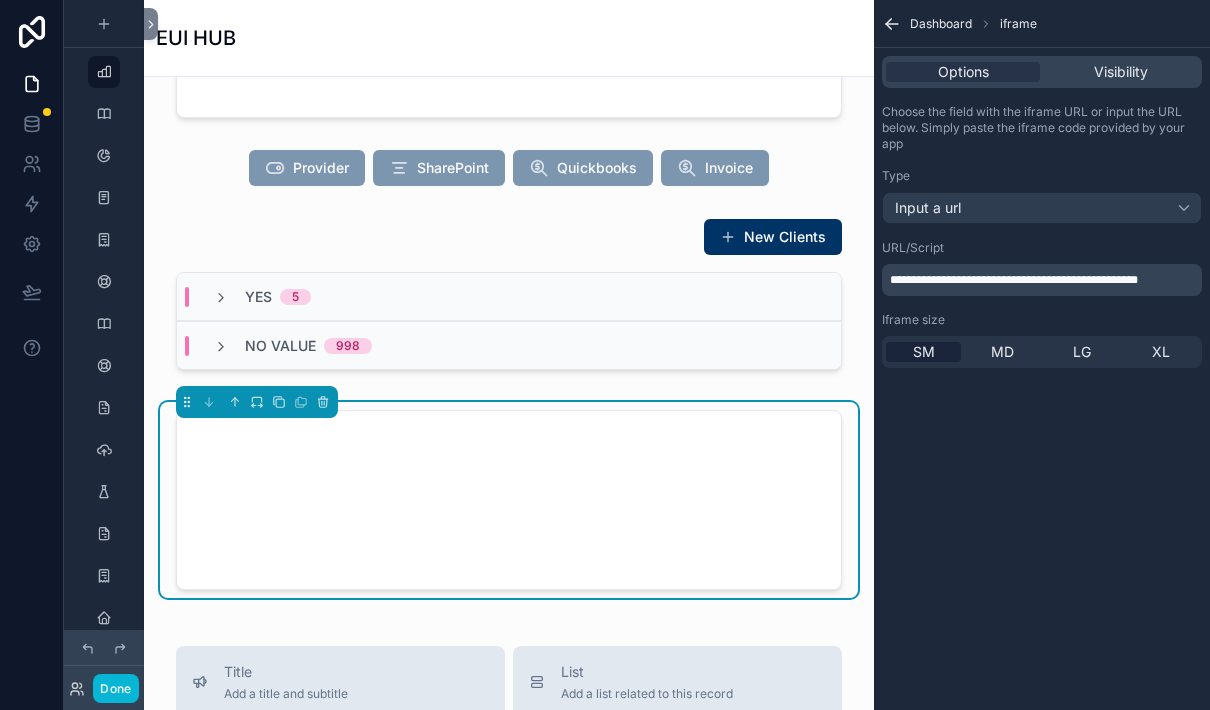 scroll, scrollTop: 452, scrollLeft: 0, axis: vertical 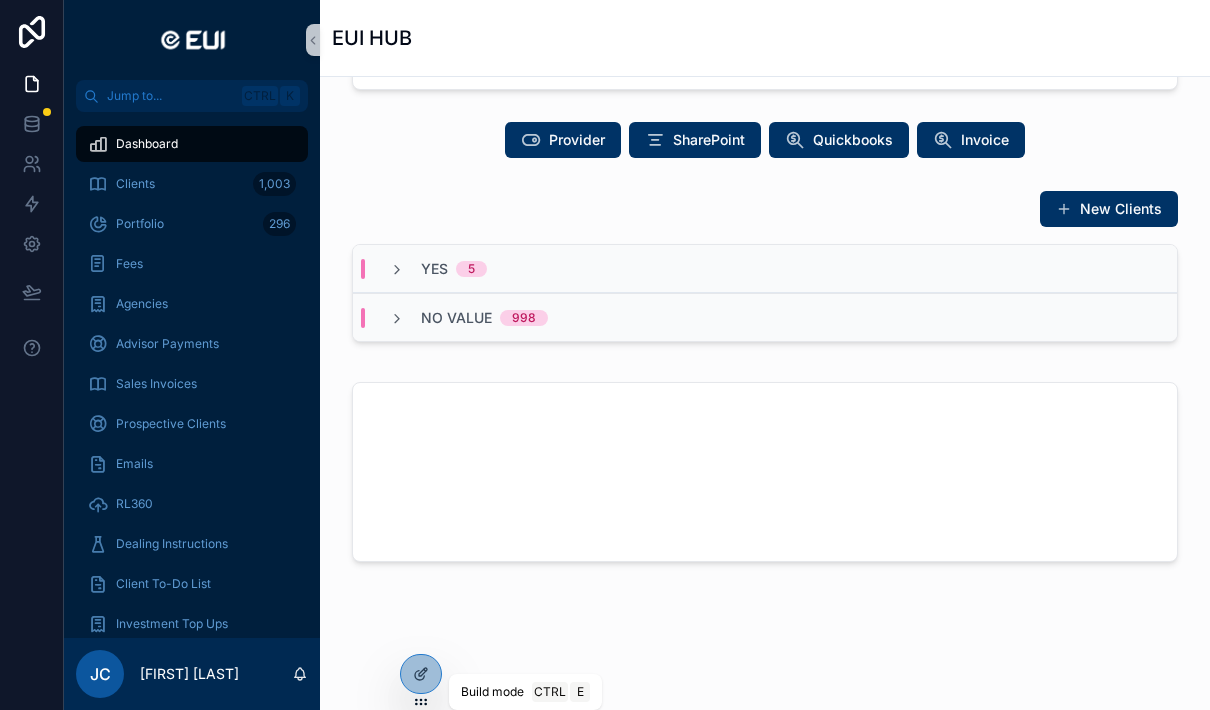 click 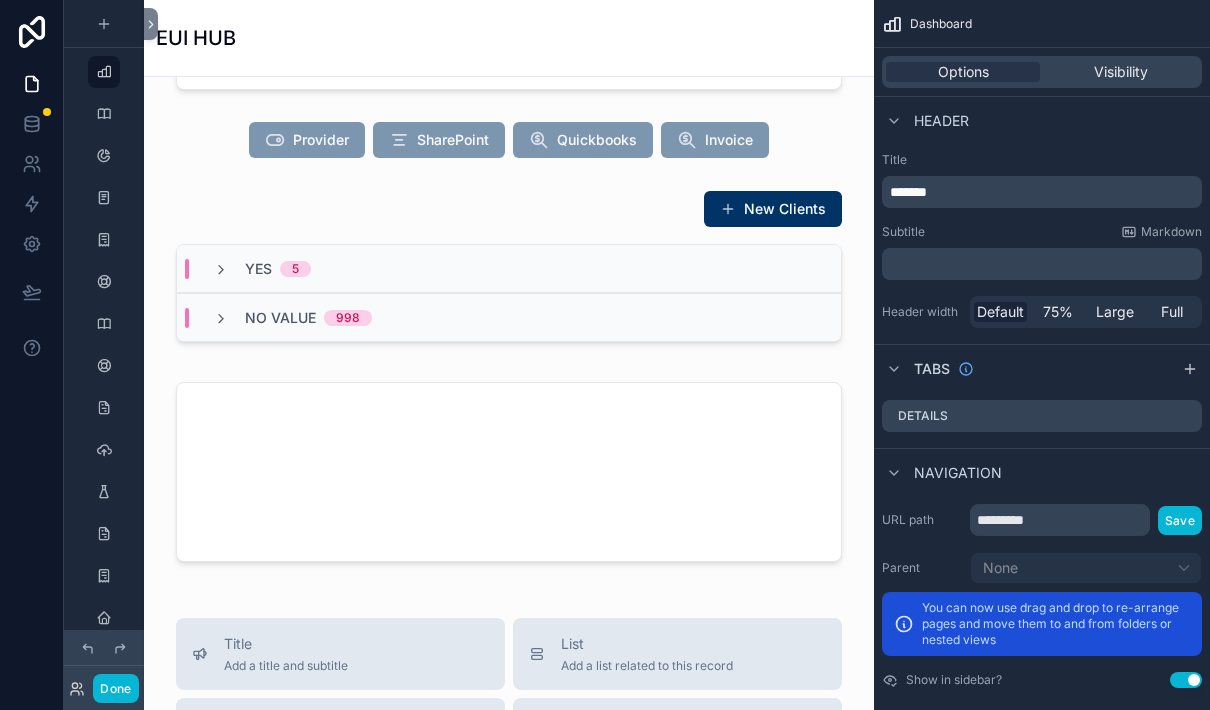 click at bounding box center [509, 472] 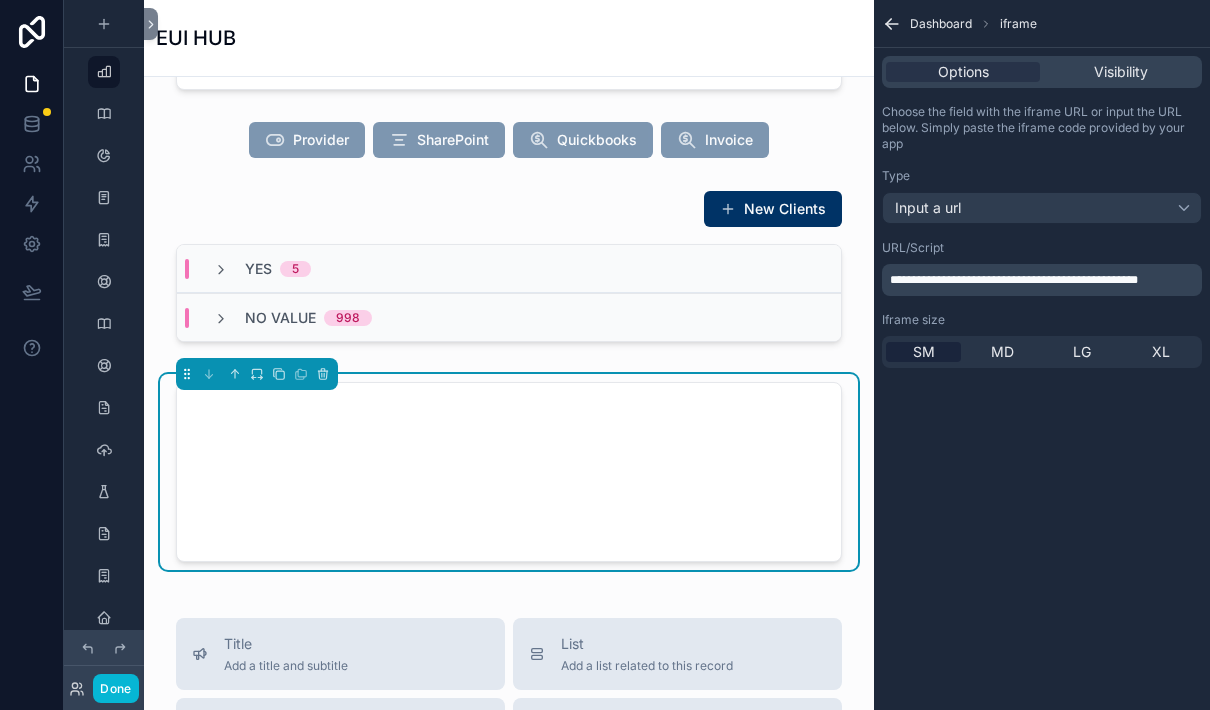 click at bounding box center [323, 374] 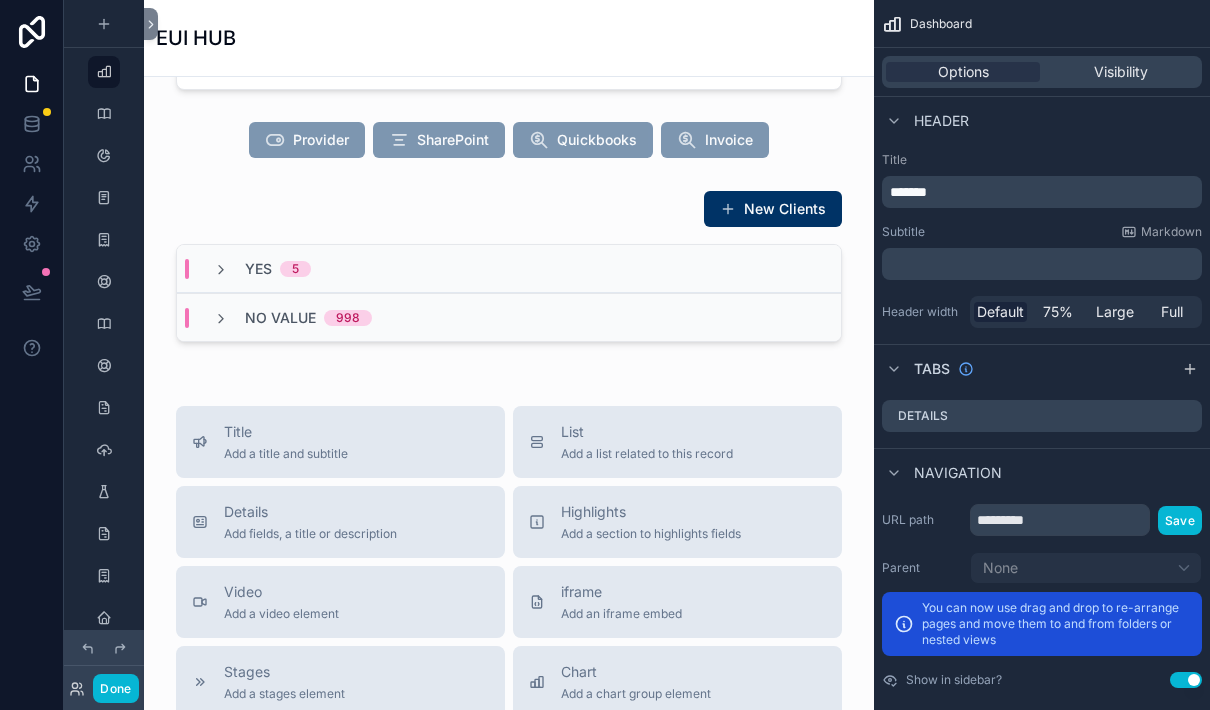 click on "Done" at bounding box center (115, 688) 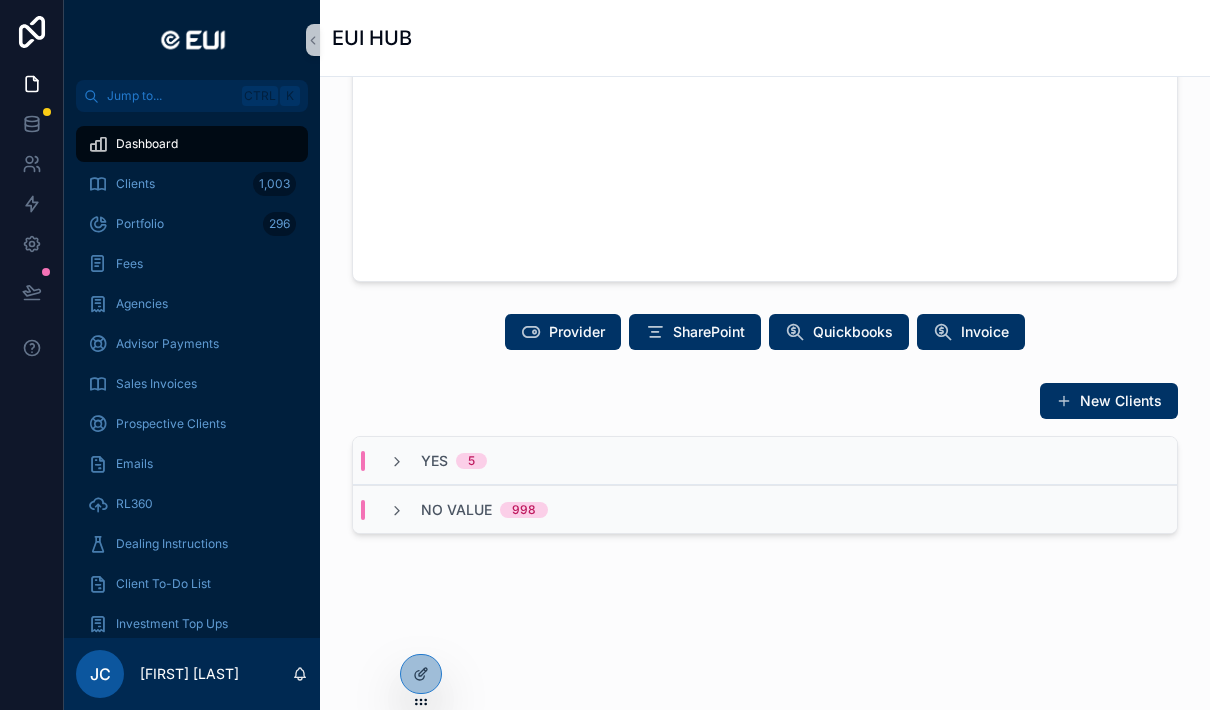 scroll, scrollTop: 248, scrollLeft: 0, axis: vertical 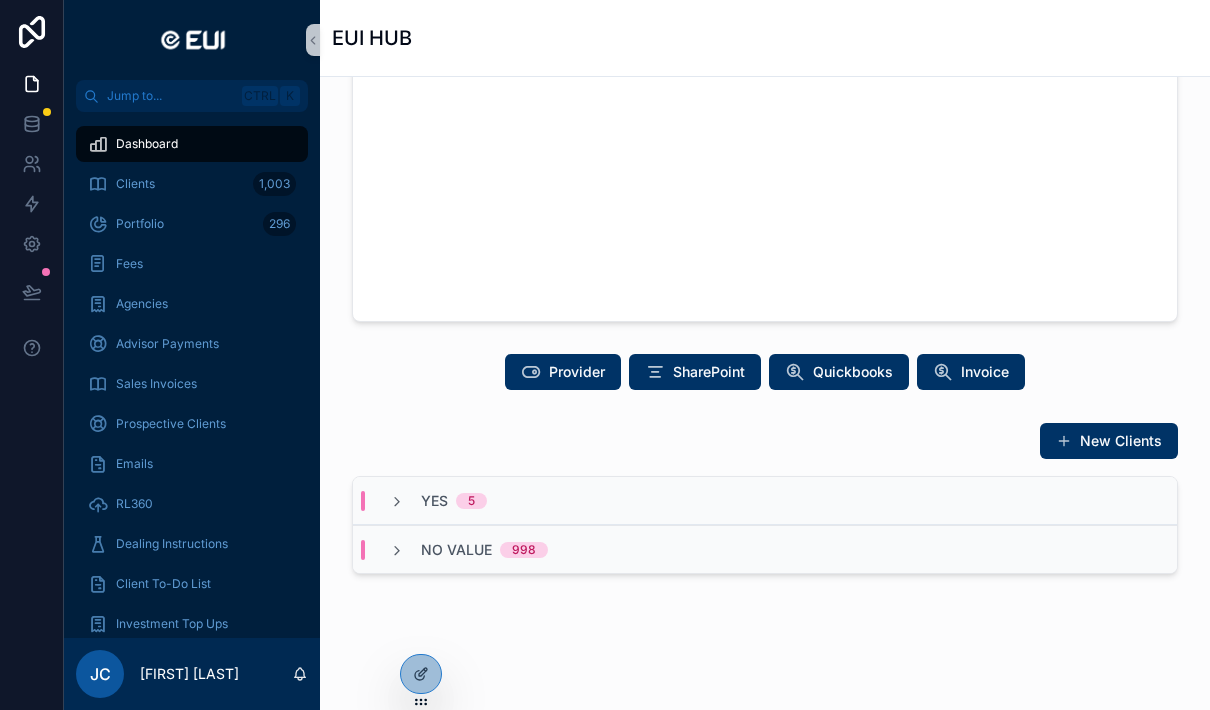click at bounding box center [32, 292] 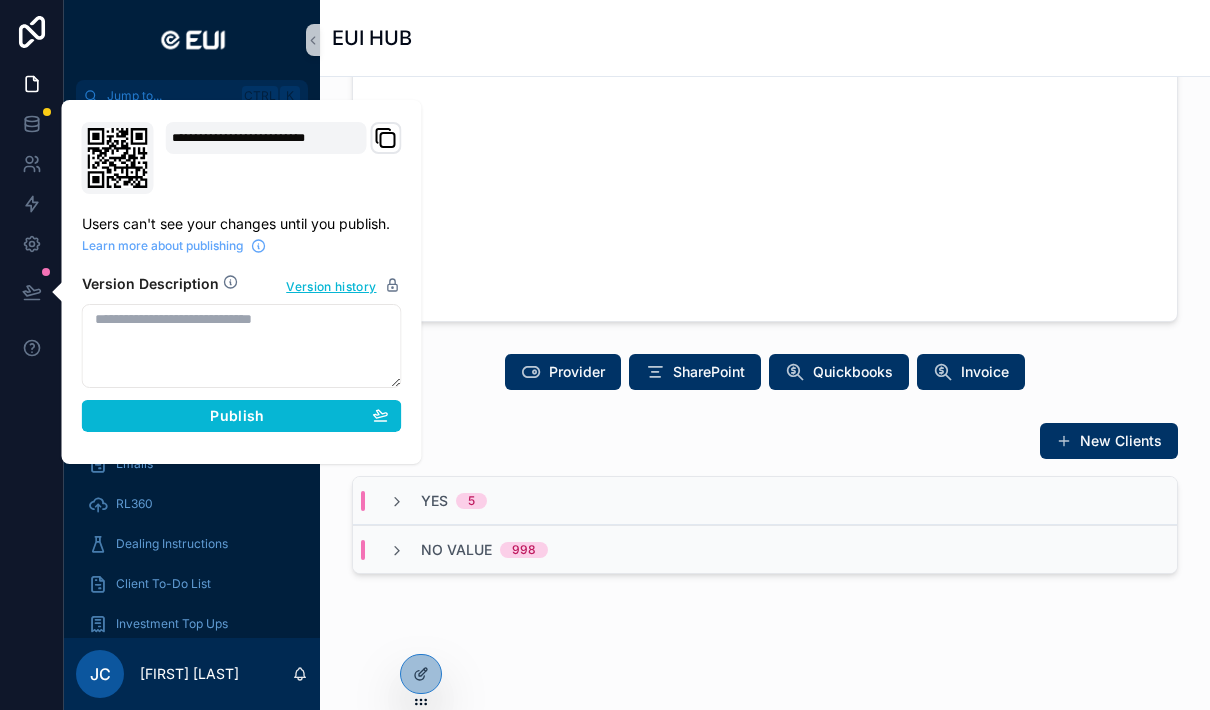 click on "Publish" at bounding box center [242, 416] 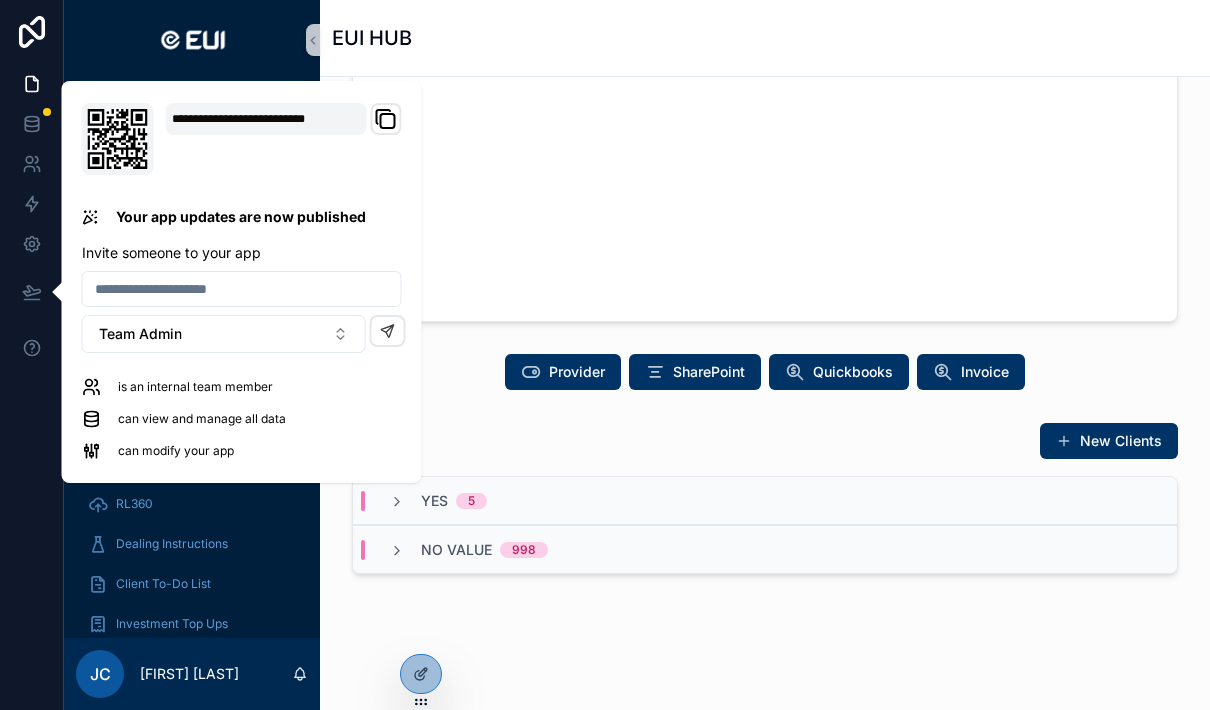 click on "Add a Client View a Client Update a Client Add a Prospect Dealing Top Up Provider SharePoint Quickbooks Invoice New Clients Yes 5 No value 998" at bounding box center [765, 273] 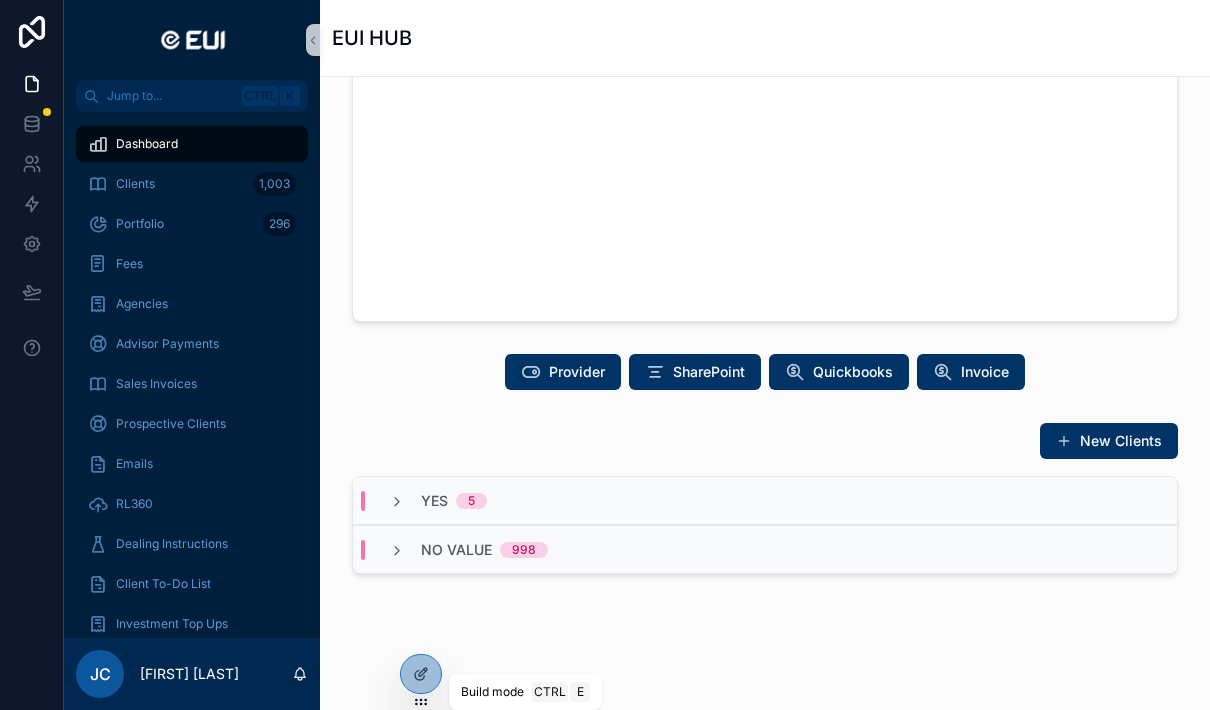 scroll, scrollTop: 80, scrollLeft: 0, axis: vertical 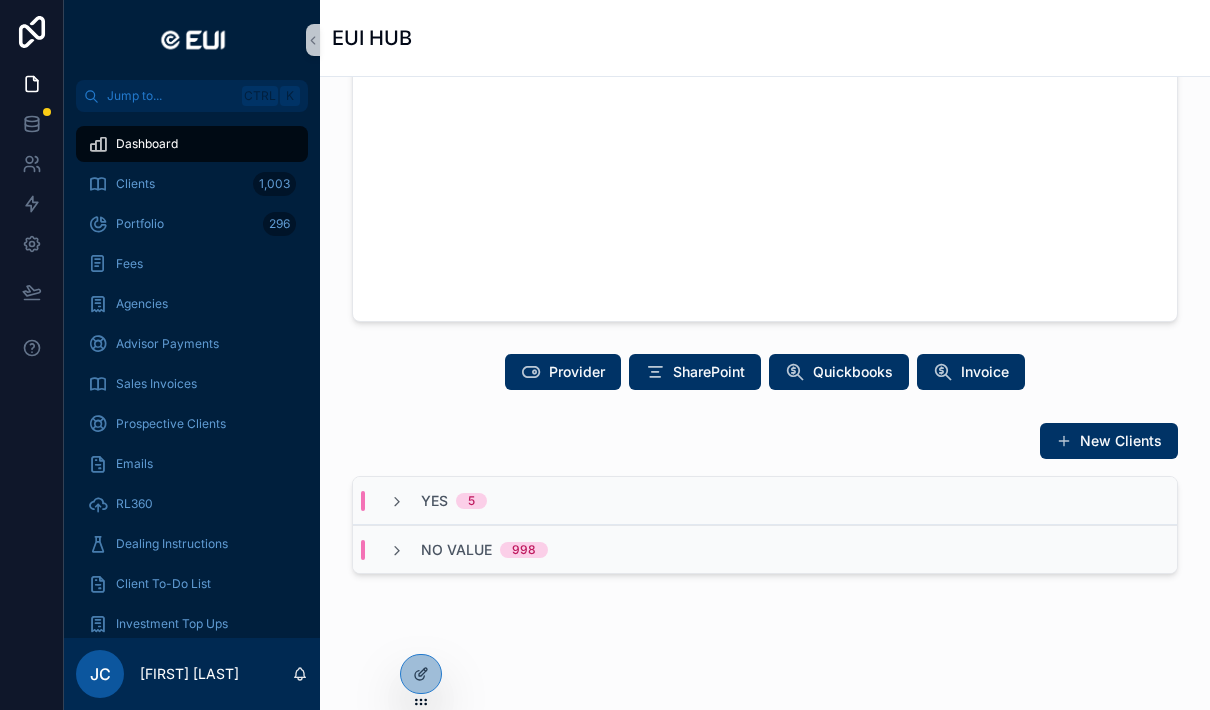 click at bounding box center [421, 674] 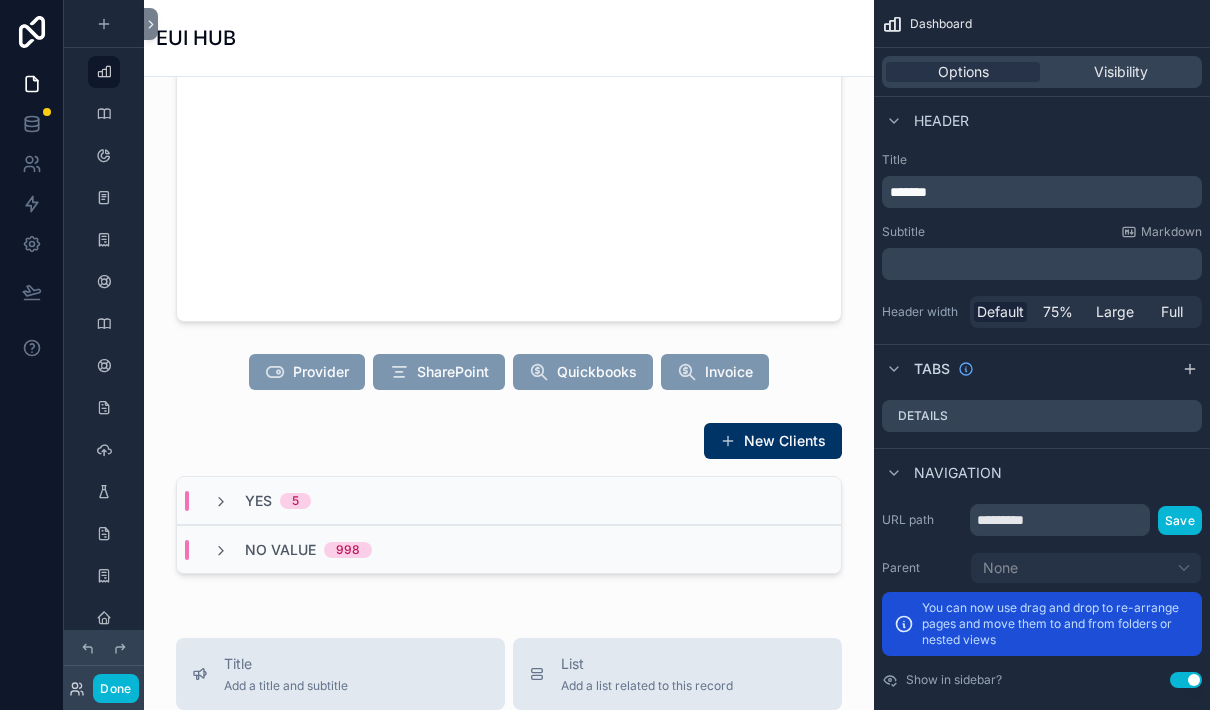 scroll, scrollTop: 0, scrollLeft: 0, axis: both 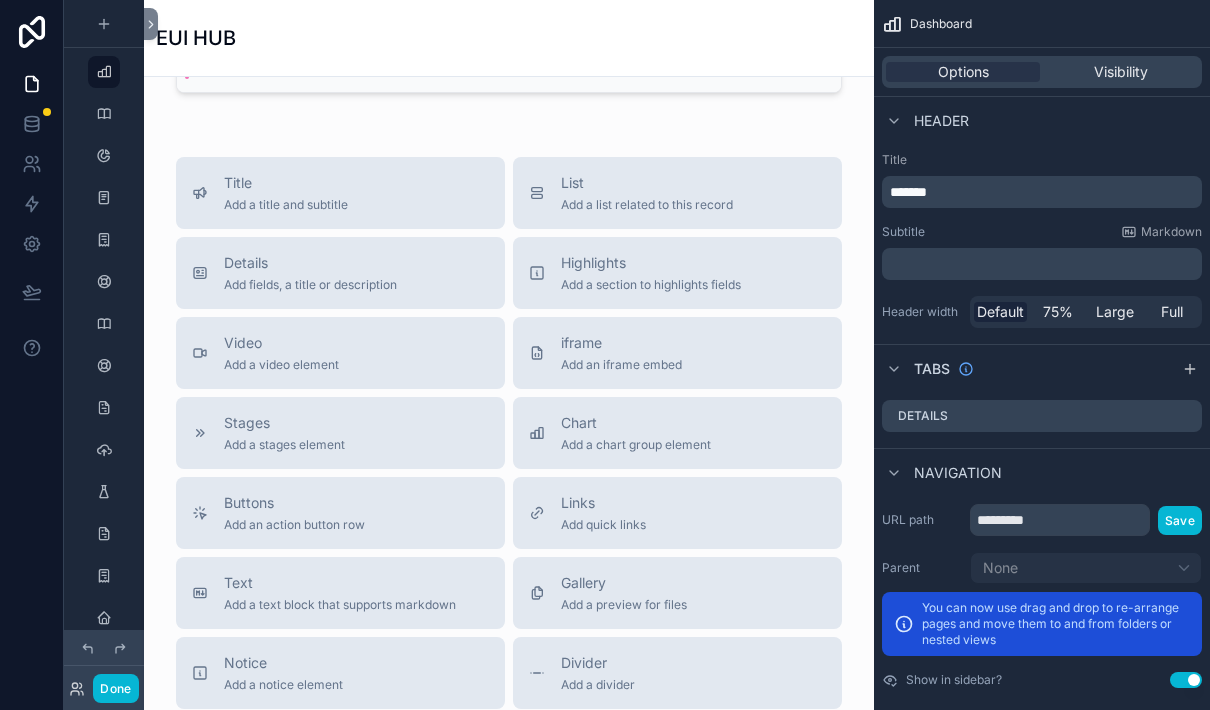click on "Links Add quick links" at bounding box center (677, 513) 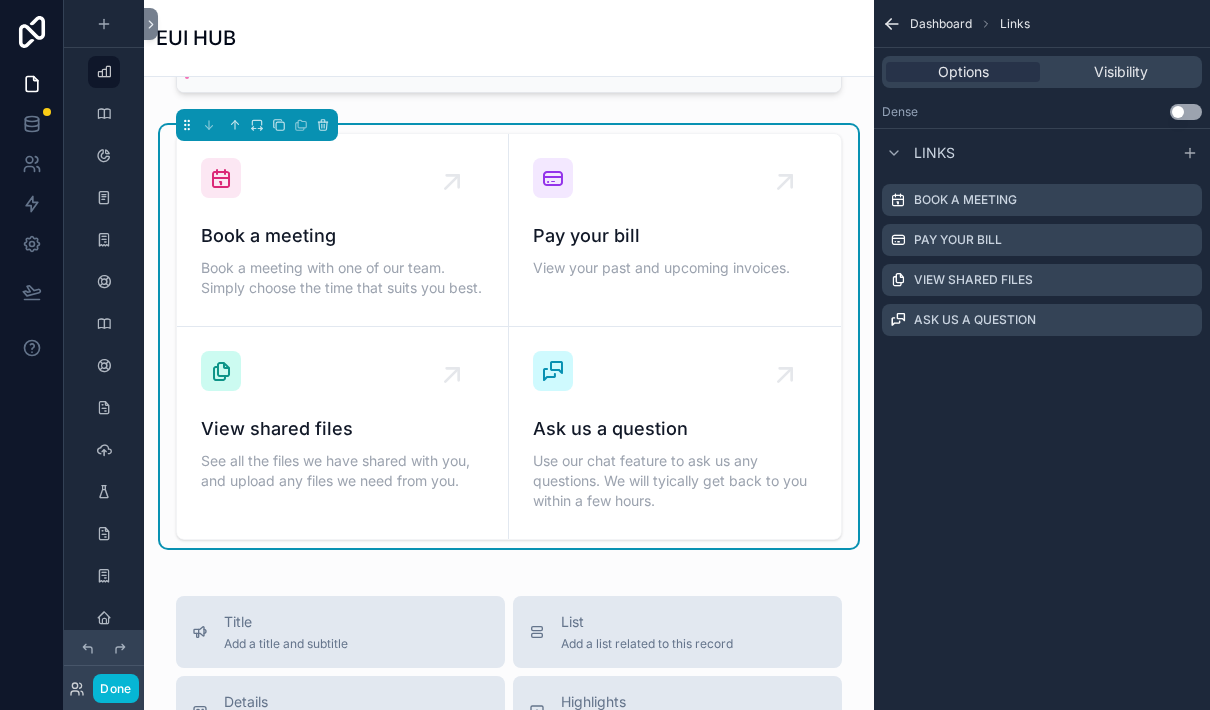 scroll, scrollTop: 50, scrollLeft: 0, axis: vertical 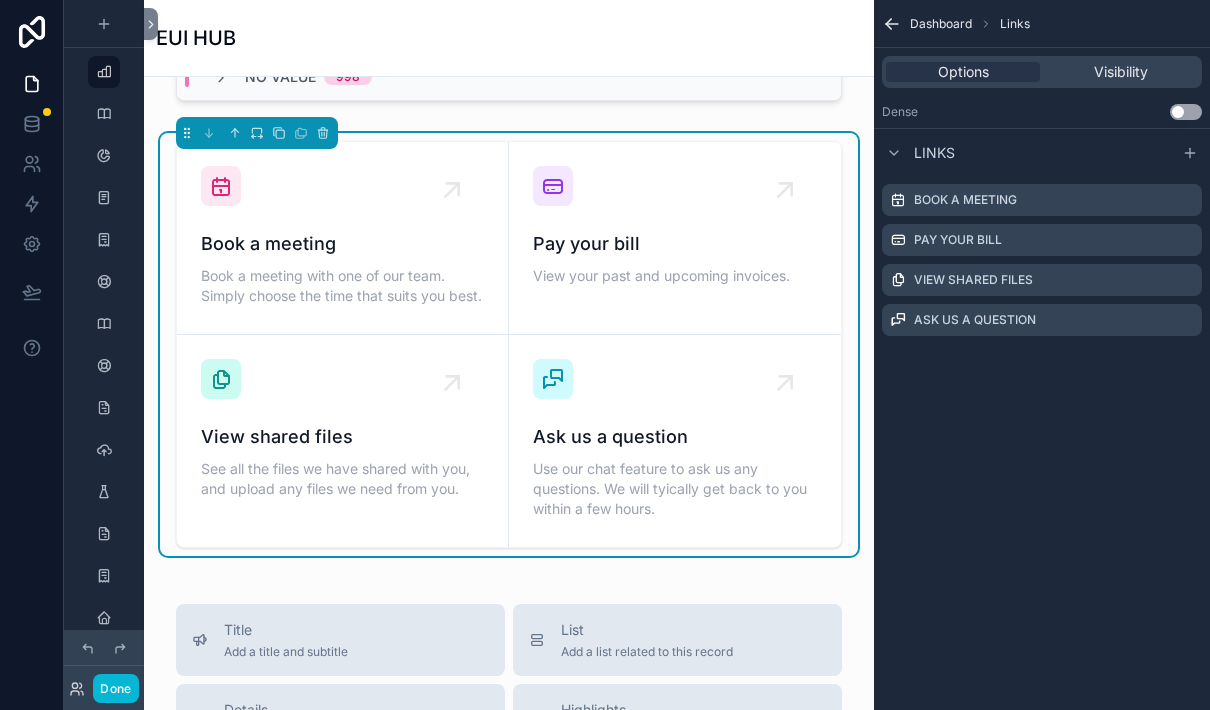 click at bounding box center (323, 133) 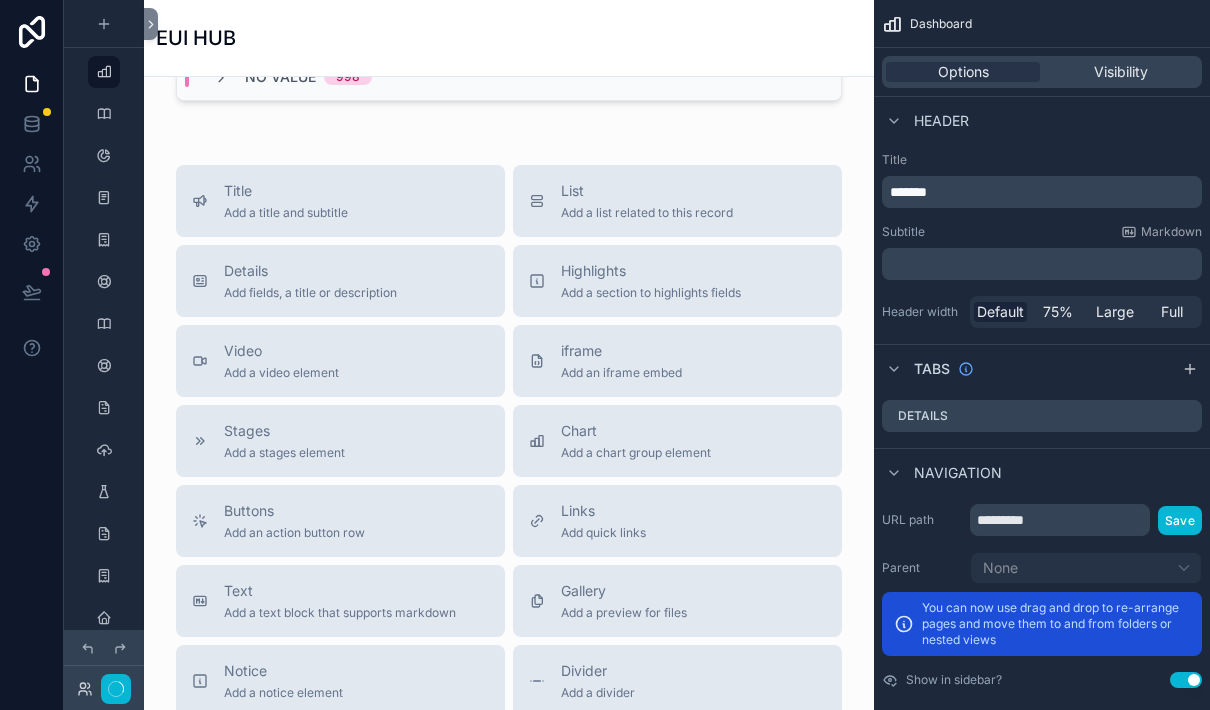 scroll, scrollTop: 0, scrollLeft: 0, axis: both 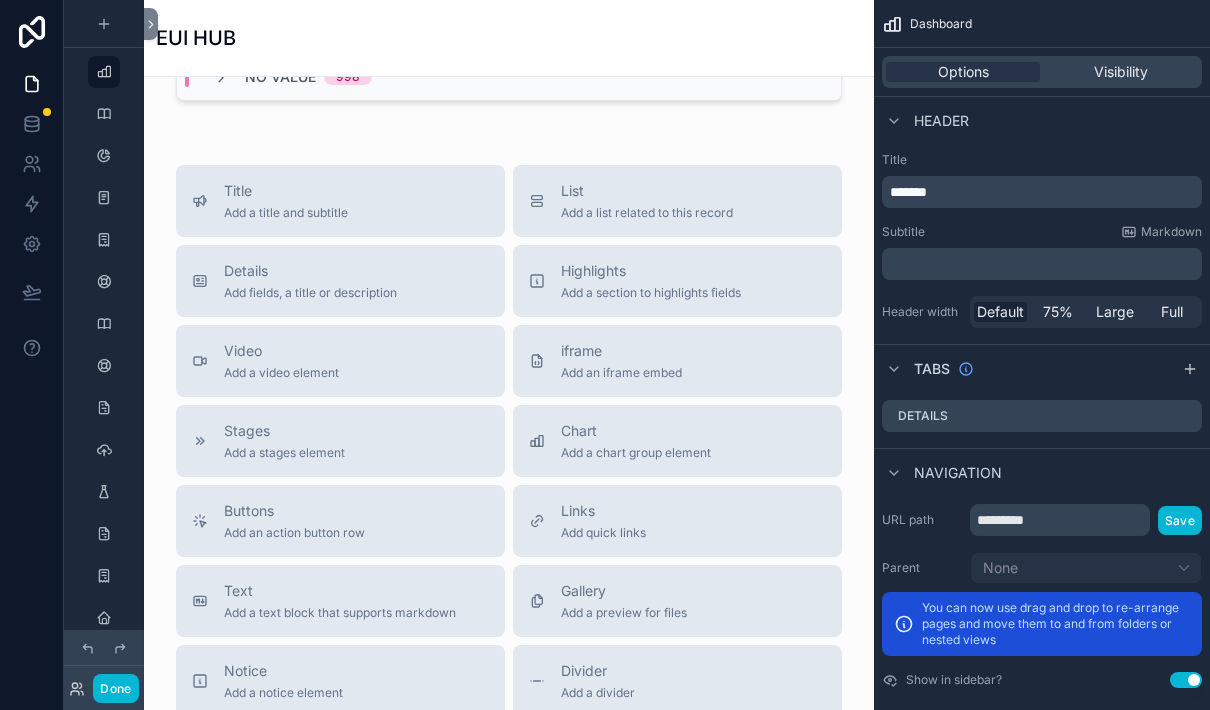 click on "List Add a list related to this record" at bounding box center (677, 201) 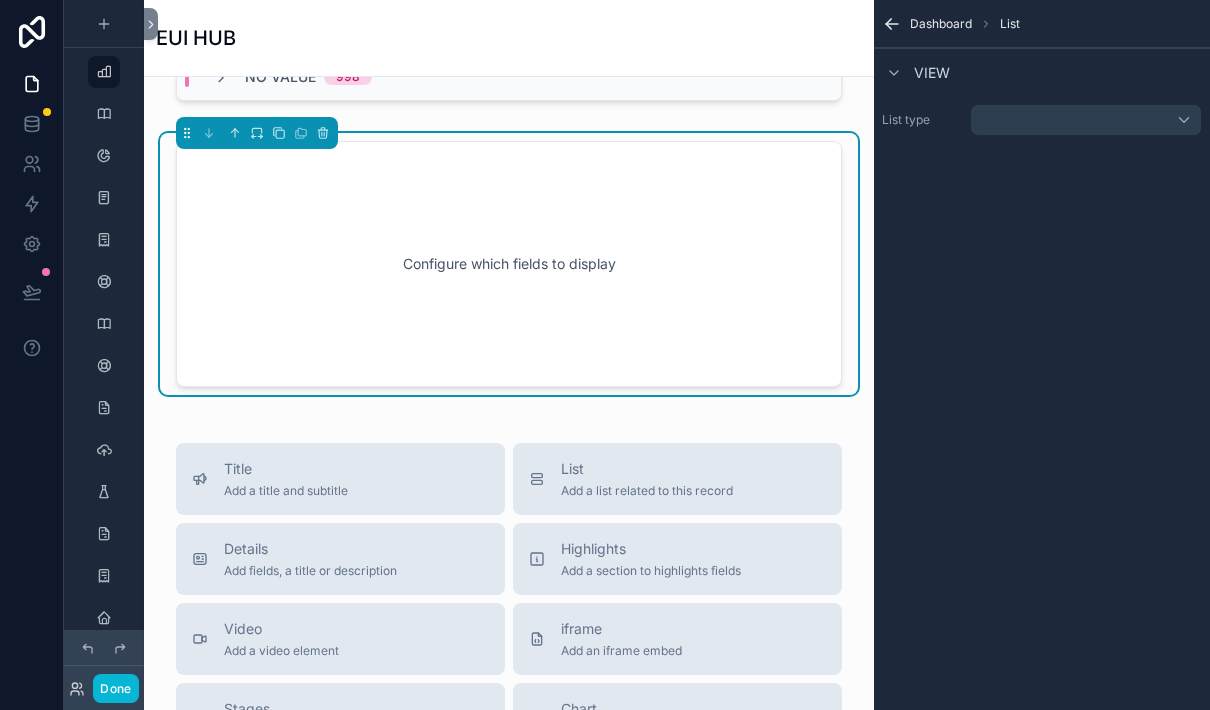scroll, scrollTop: 40, scrollLeft: 0, axis: vertical 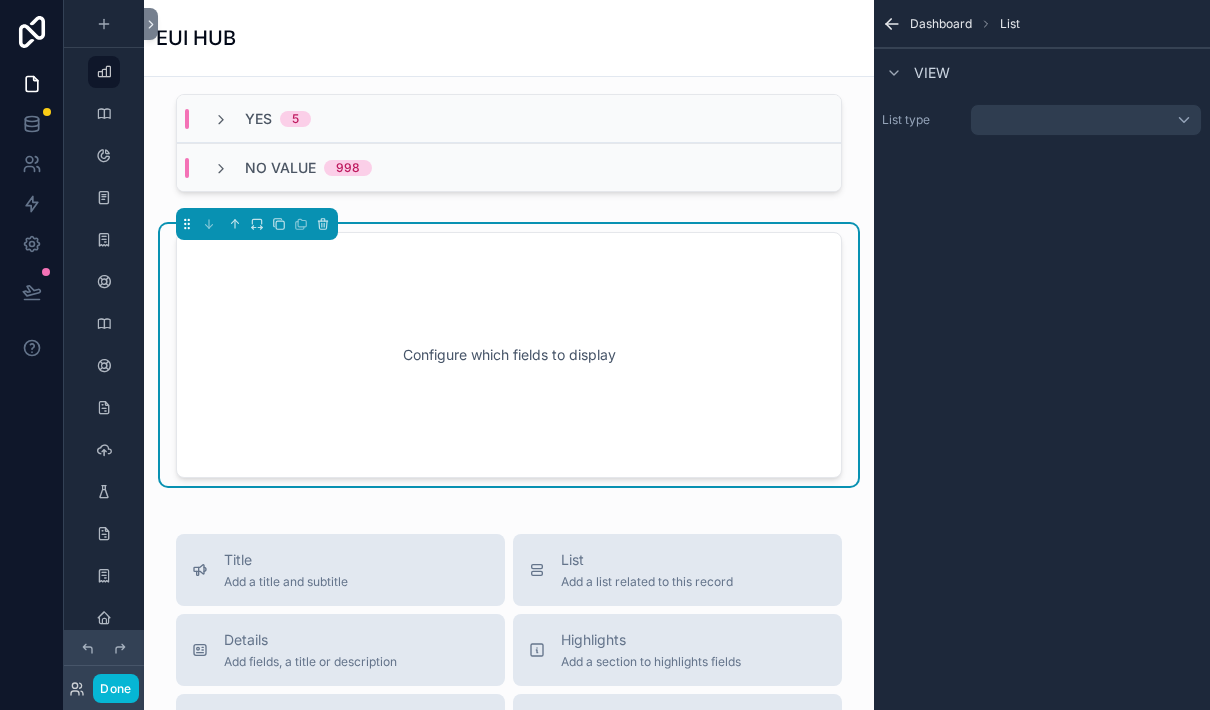 click at bounding box center [1086, 120] 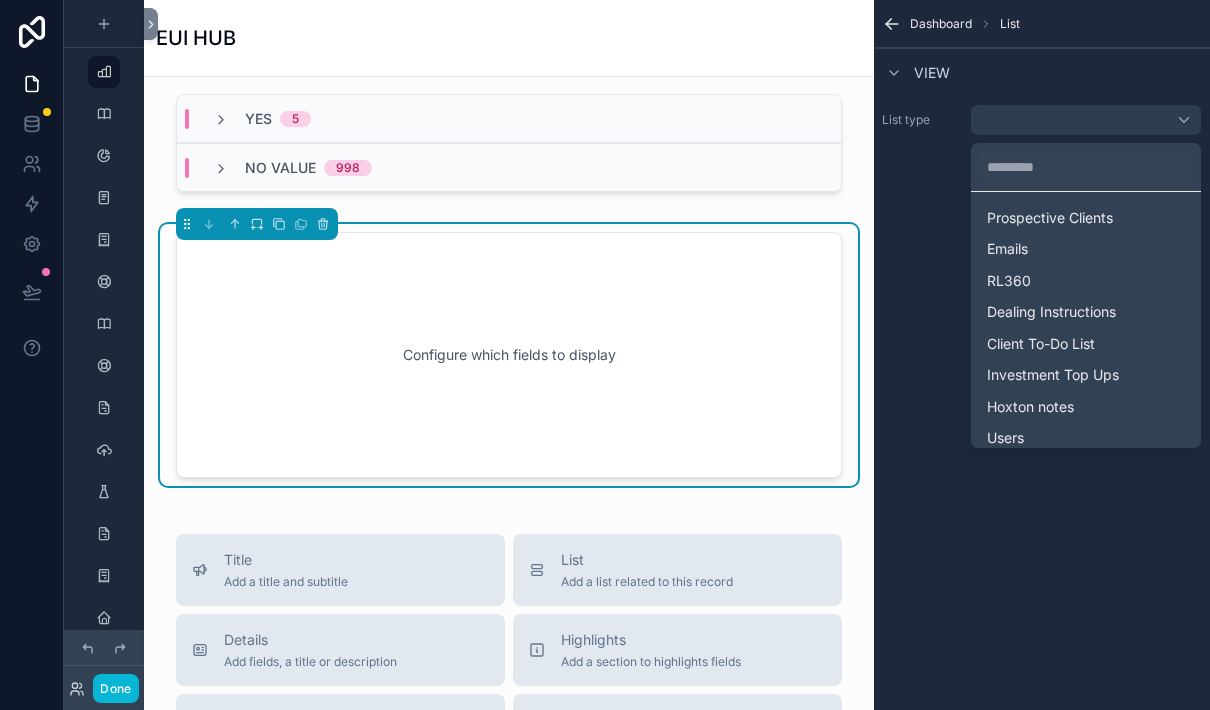 scroll, scrollTop: 411, scrollLeft: 0, axis: vertical 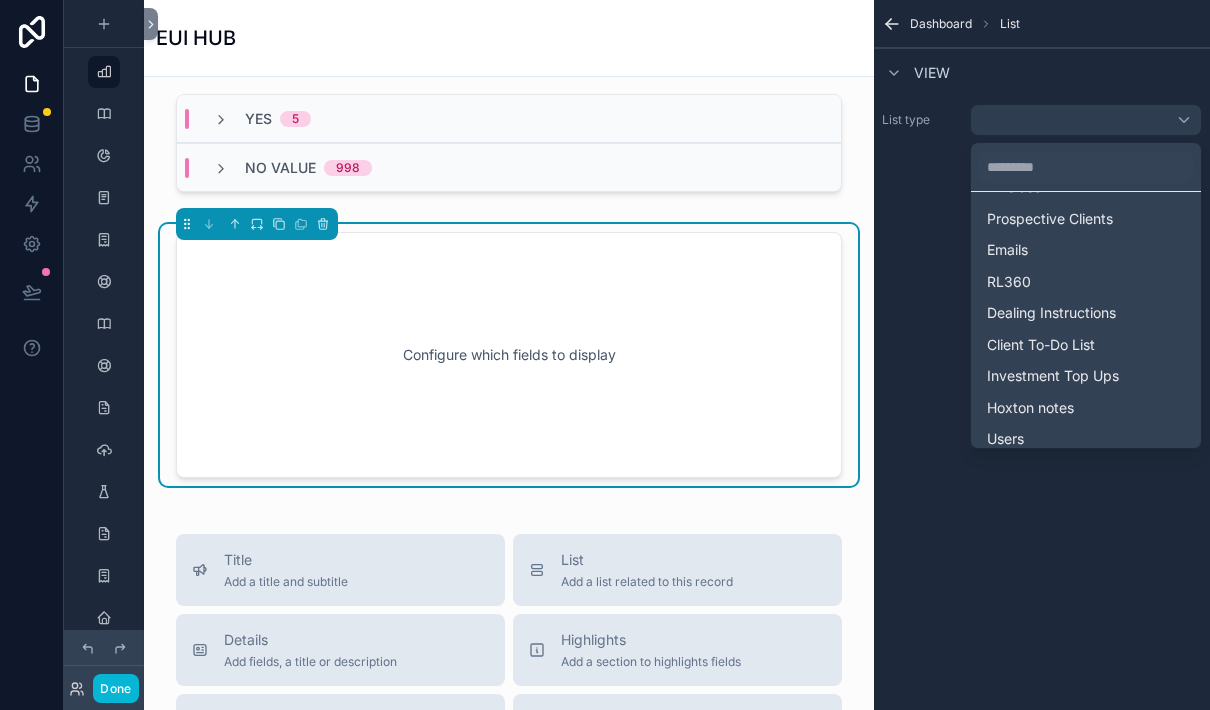 click on "Dealing Instructions" at bounding box center [1086, 313] 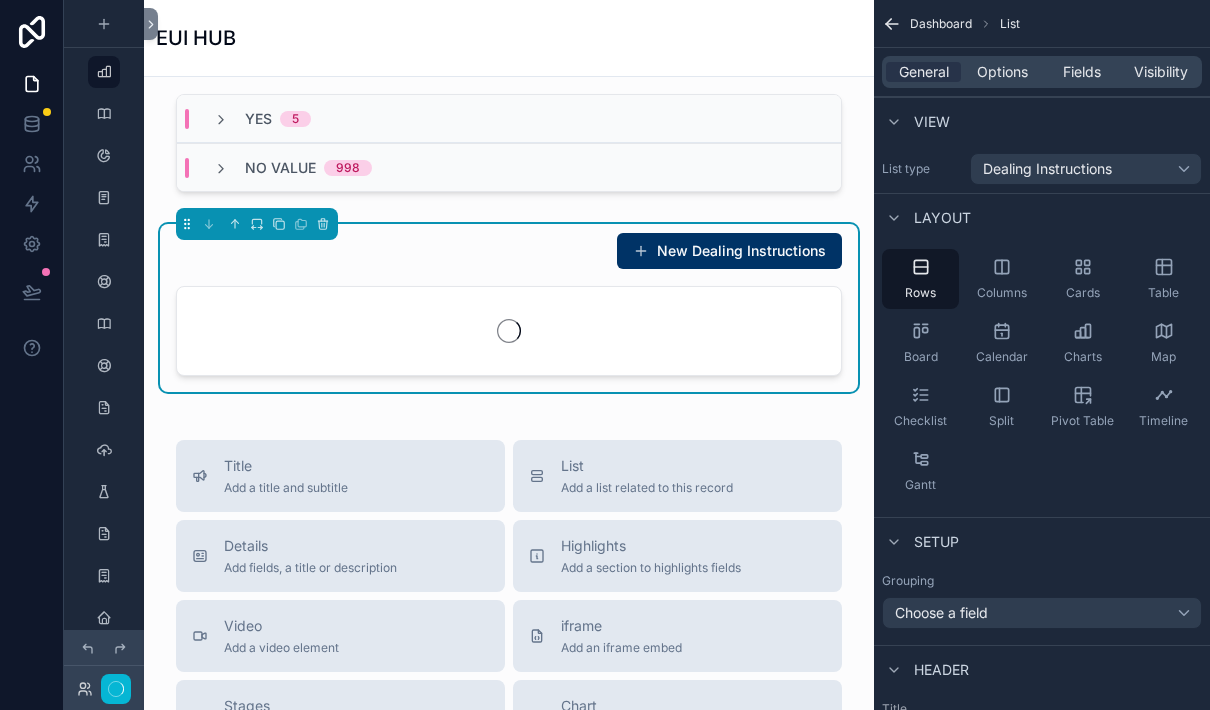 scroll, scrollTop: 0, scrollLeft: 0, axis: both 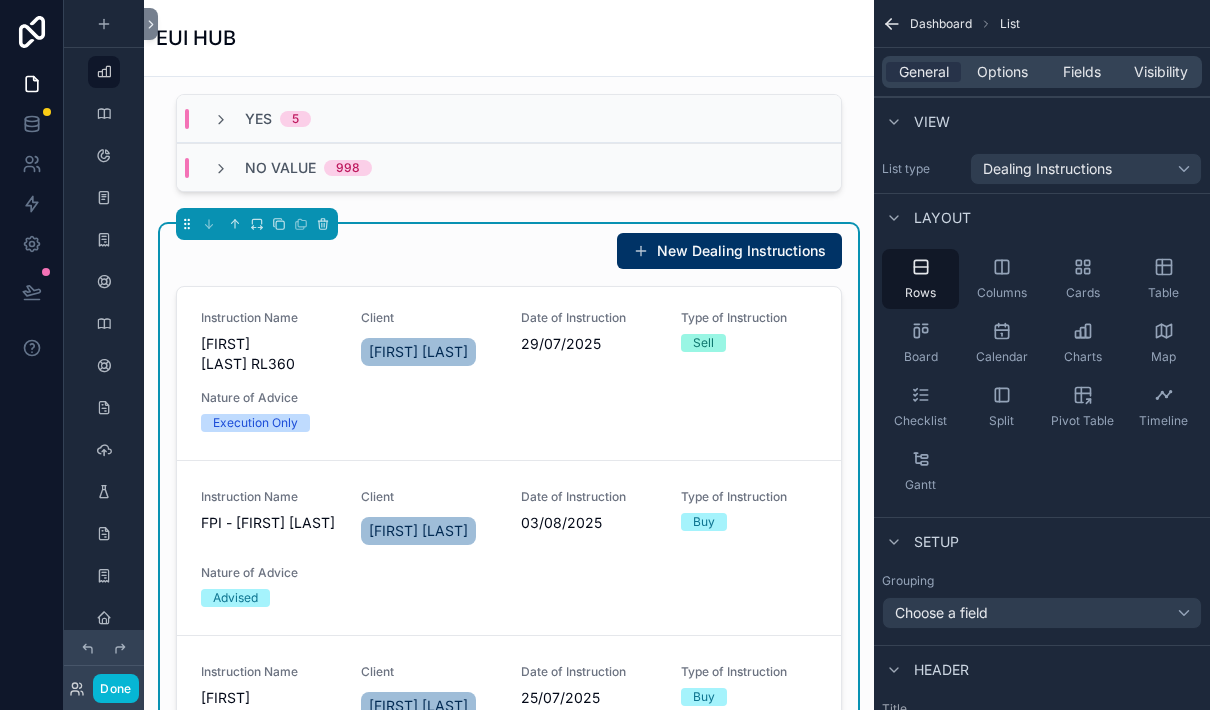 click at bounding box center [323, 224] 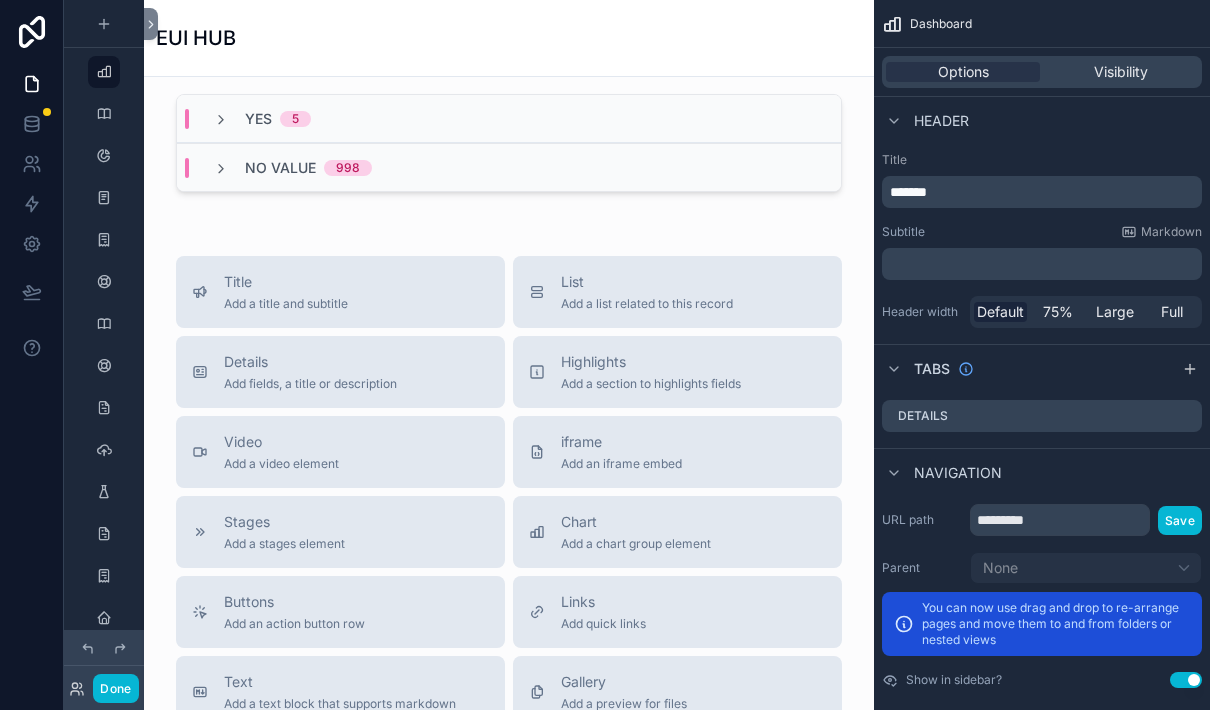 click on "Done Jump to... Ctrl K Dashboard Clients 1,003 Portfolio 296 Fees Agencies Advisor Payments Sales Invoices Prospective Clients Emails RL360 Dealing Instructions Client To-Do List Investment Top Ups Hoxton notes Users My Profile 1 Countries JC John Corcoran EUI HUB Add a Client View a Client Update a Client Add a Prospect Dealing Top Up Provider SharePoint Quickbooks Invoice New Clients Yes 5 No value 998 Title Add a title and subtitle List Add a list related to this record Details Add fields, a title or description Highlights Add a section to highlights fields Video Add a video element iframe Add an iframe embed Stages Add a stages element Chart Add a chart group element Buttons Add an action button row Links Add quick links Text Add a text block that supports markdown Gallery Add a preview for files Notice Add a notice element Divider Add a divider Comments Record comments section Image Add an image element Container Add a container to group multiple sections together Dashboard Options Title" at bounding box center (605, 355) 